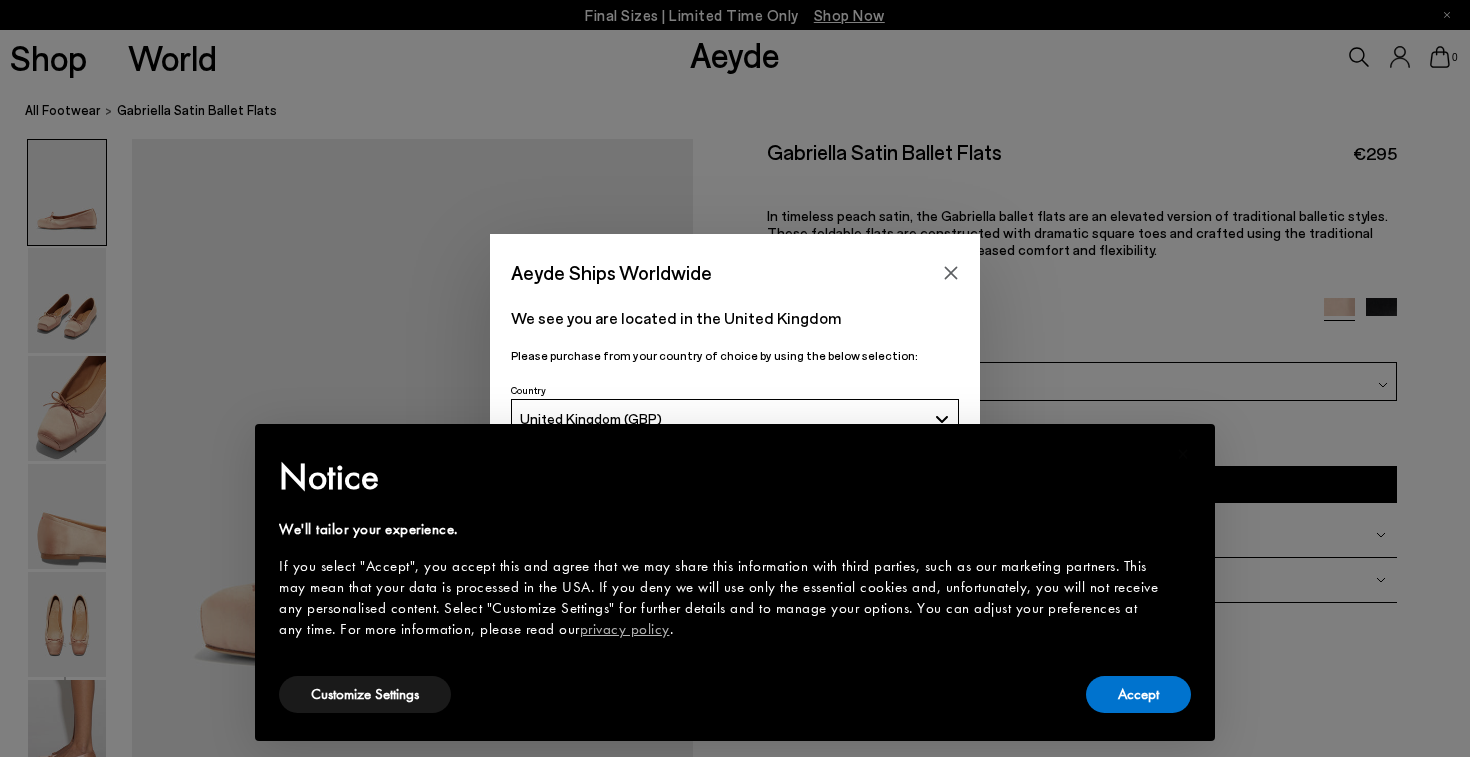 scroll, scrollTop: 0, scrollLeft: 0, axis: both 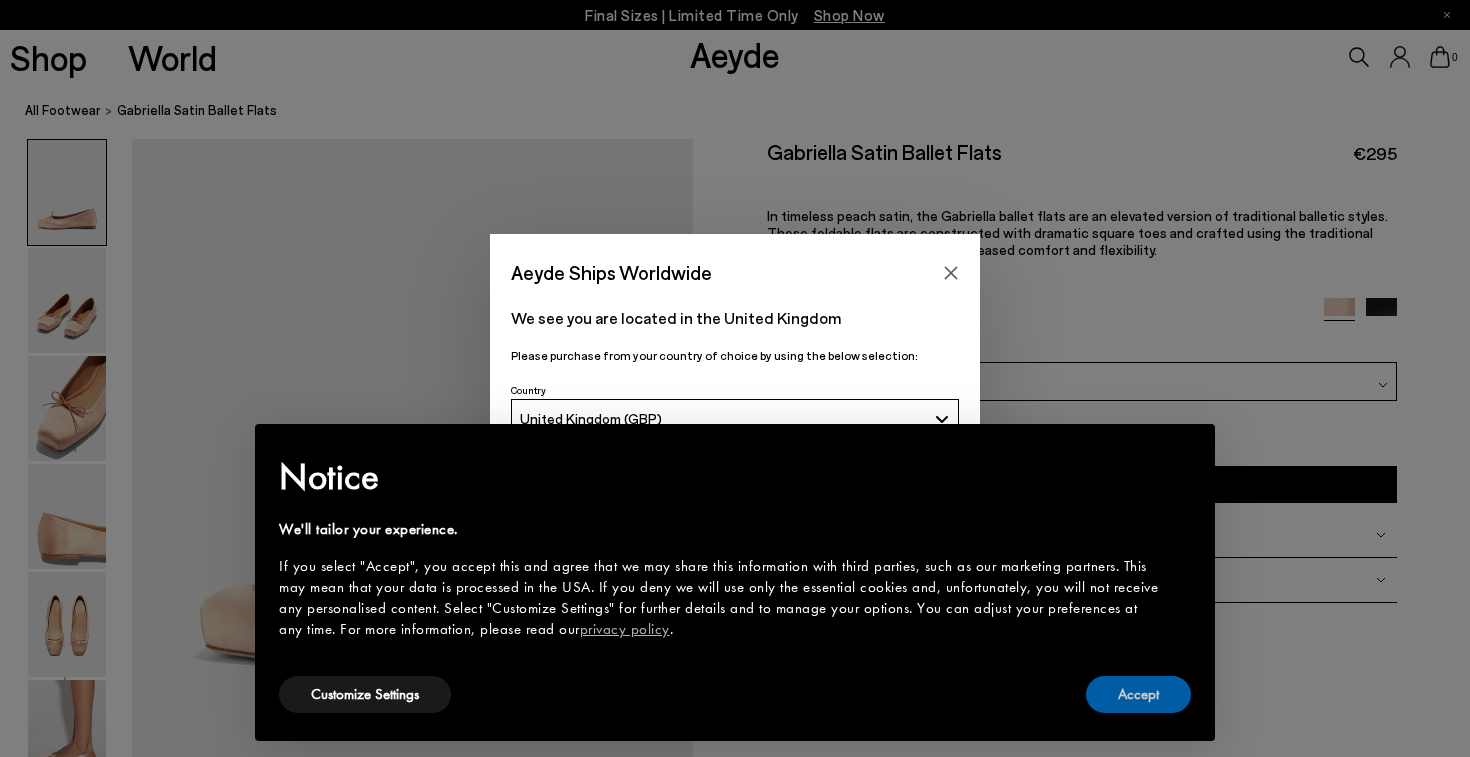 click on "Accept" at bounding box center [1138, 694] 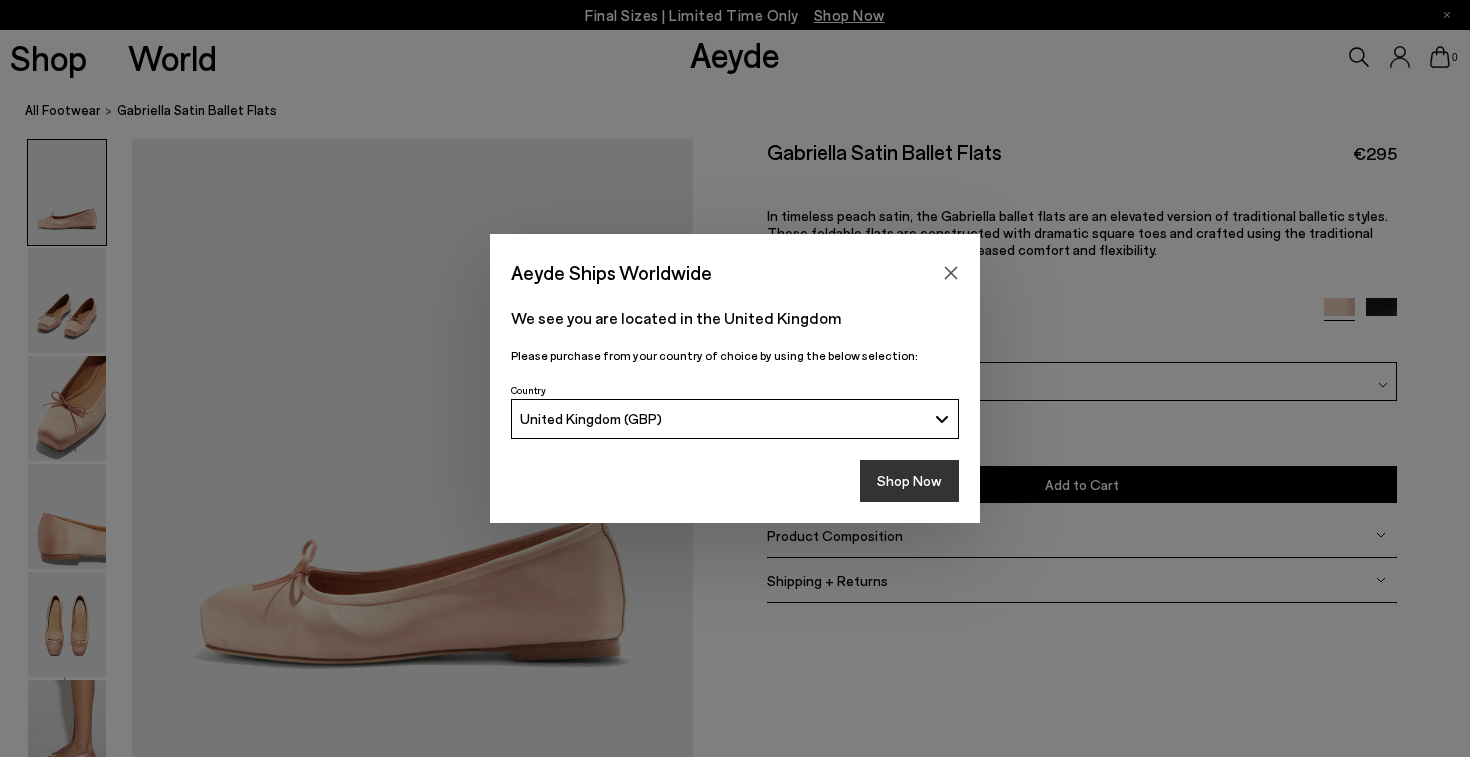 click on "Shop Now" at bounding box center (909, 481) 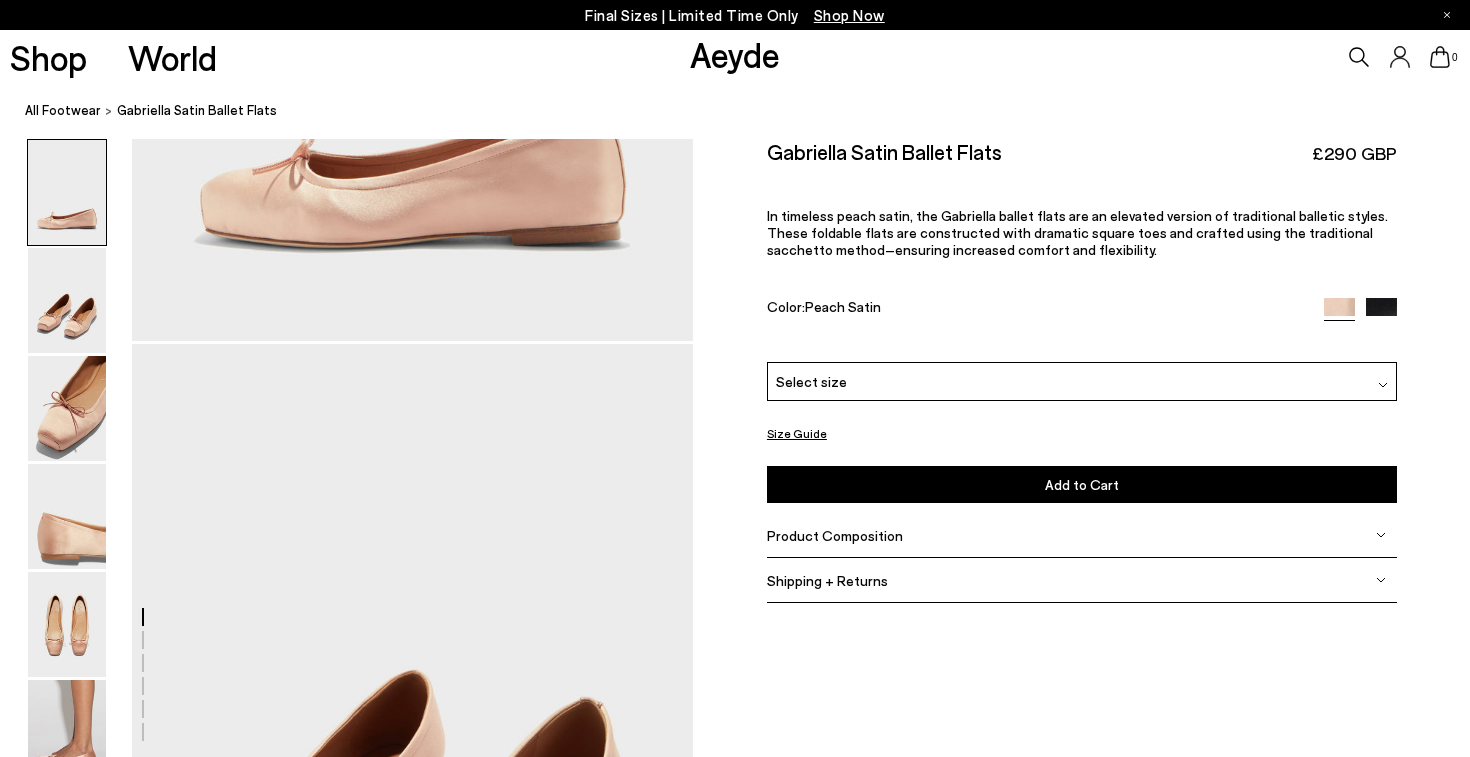 scroll, scrollTop: 459, scrollLeft: 0, axis: vertical 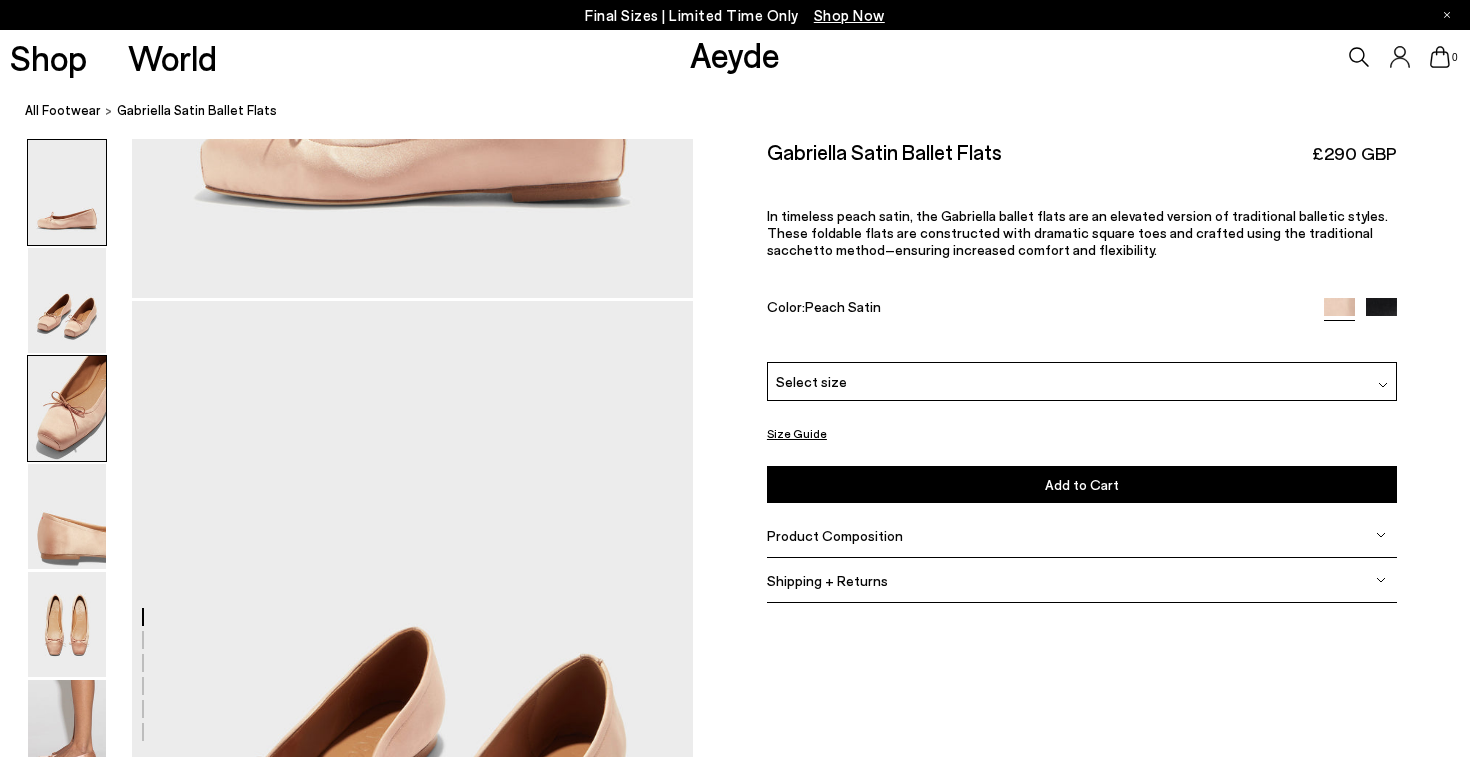 click at bounding box center [67, 408] 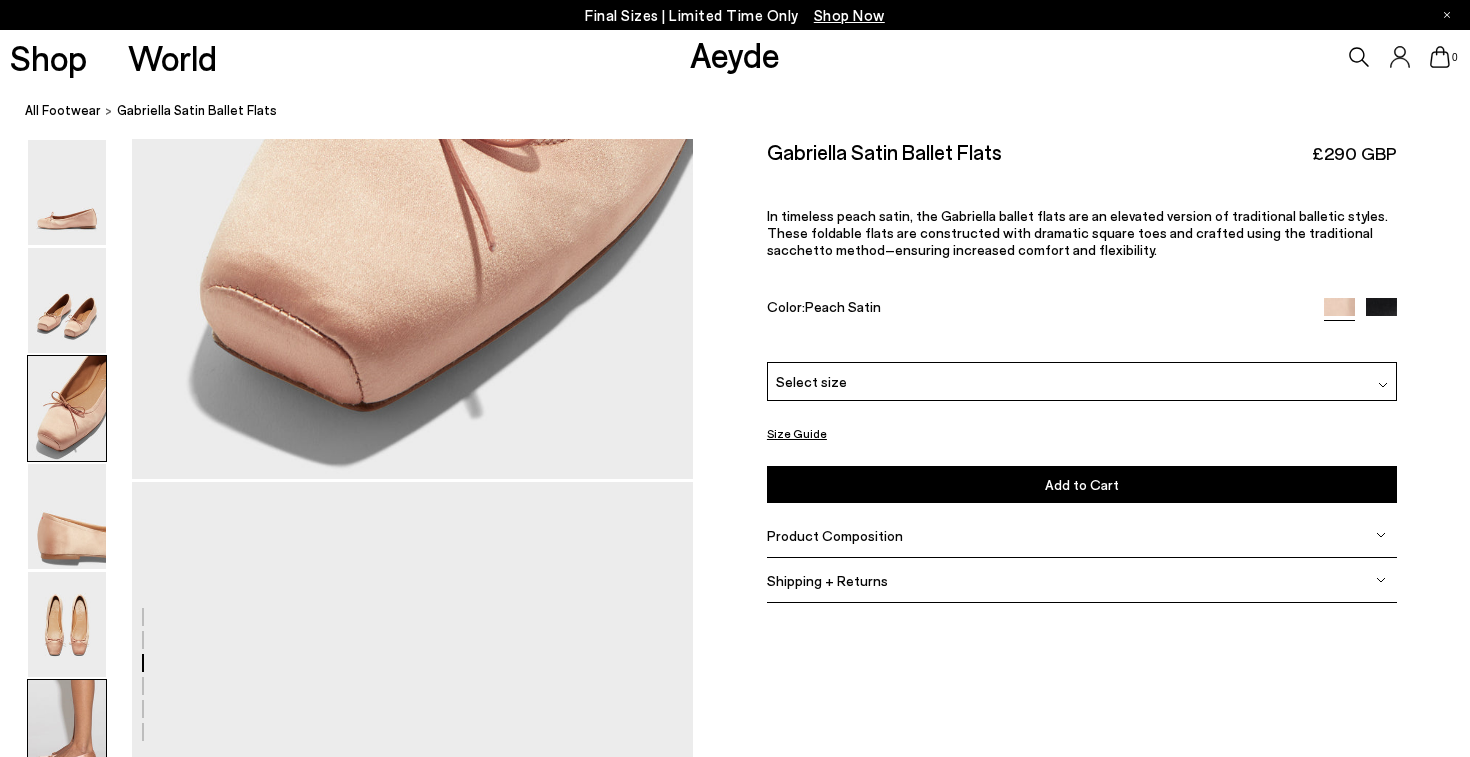click at bounding box center [67, 732] 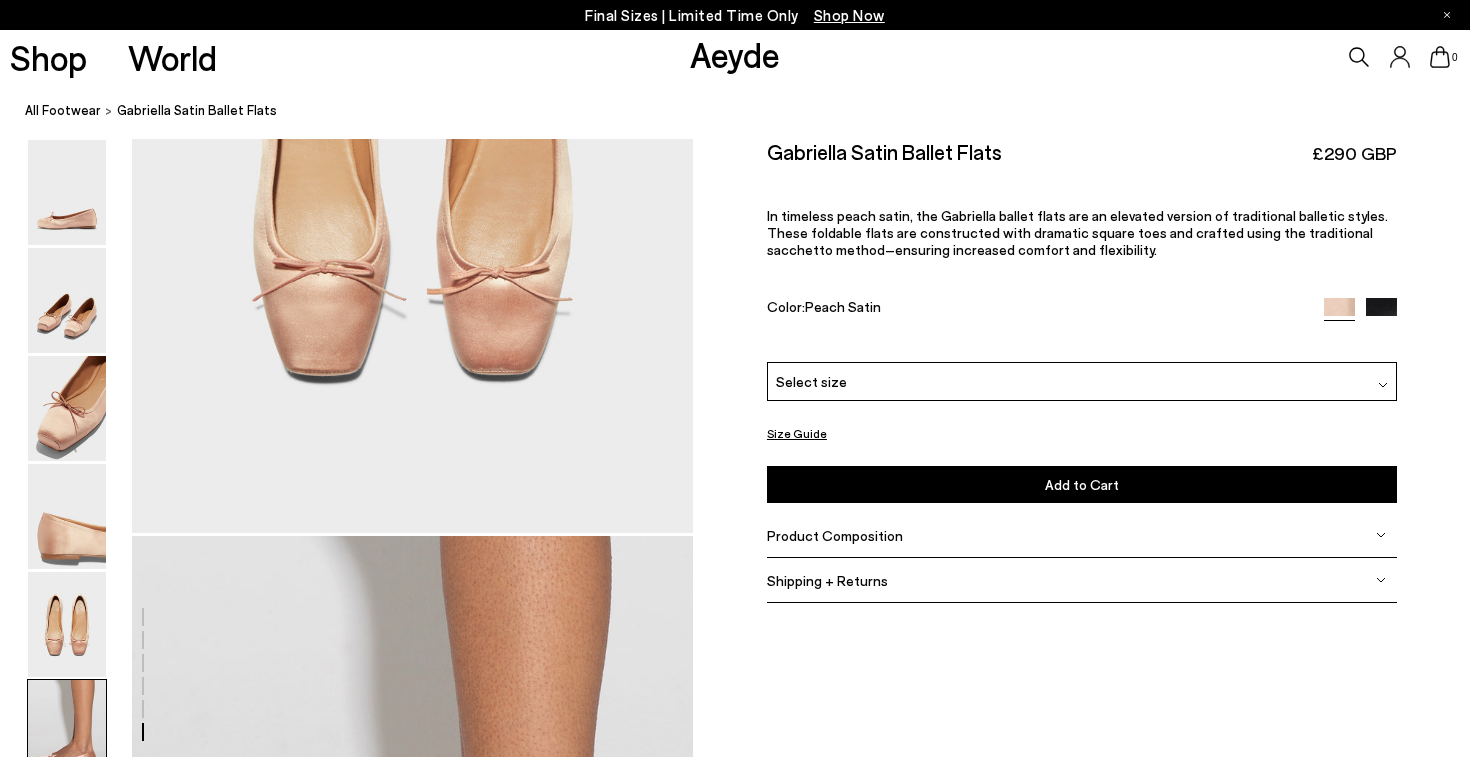 scroll, scrollTop: 3765, scrollLeft: 0, axis: vertical 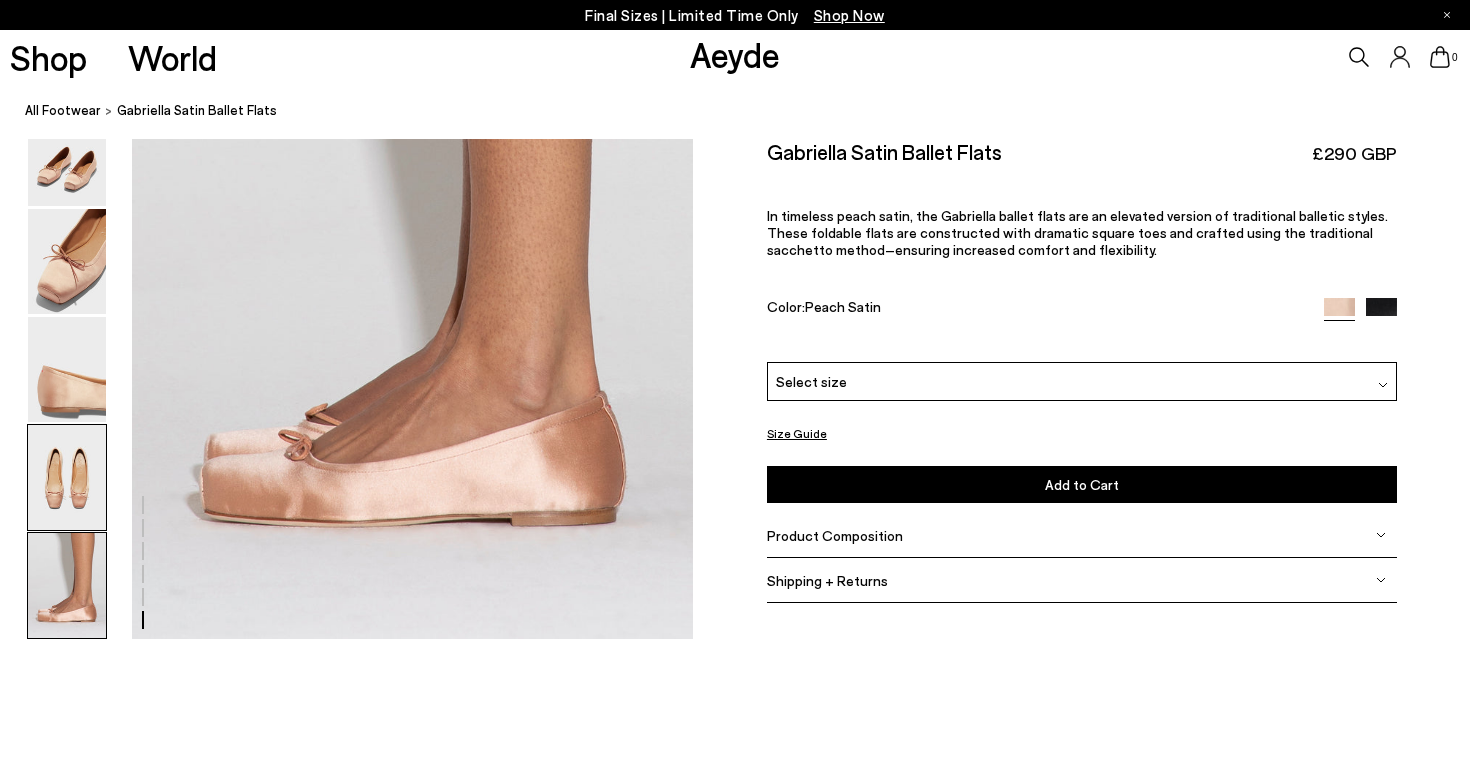click at bounding box center (67, 477) 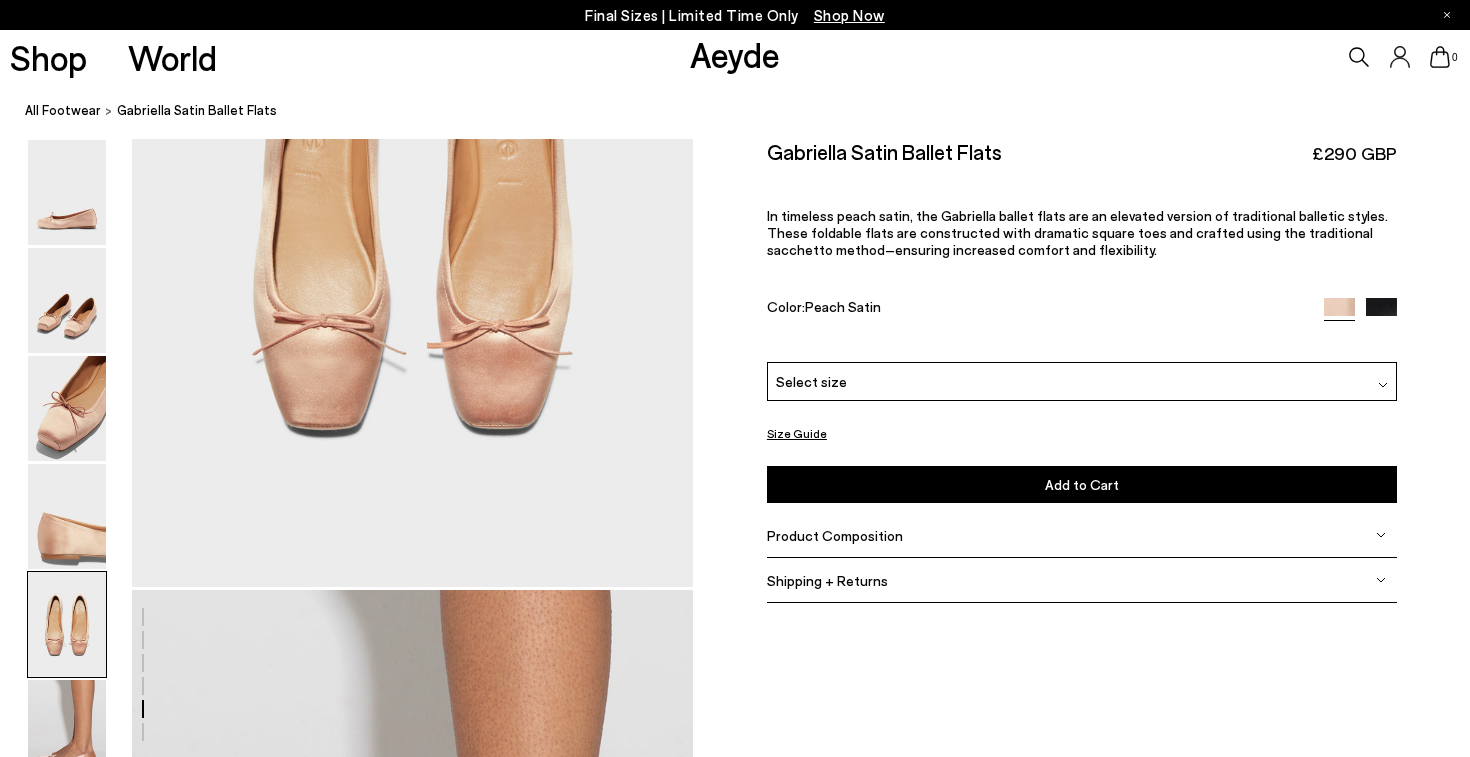 scroll, scrollTop: 3150, scrollLeft: 0, axis: vertical 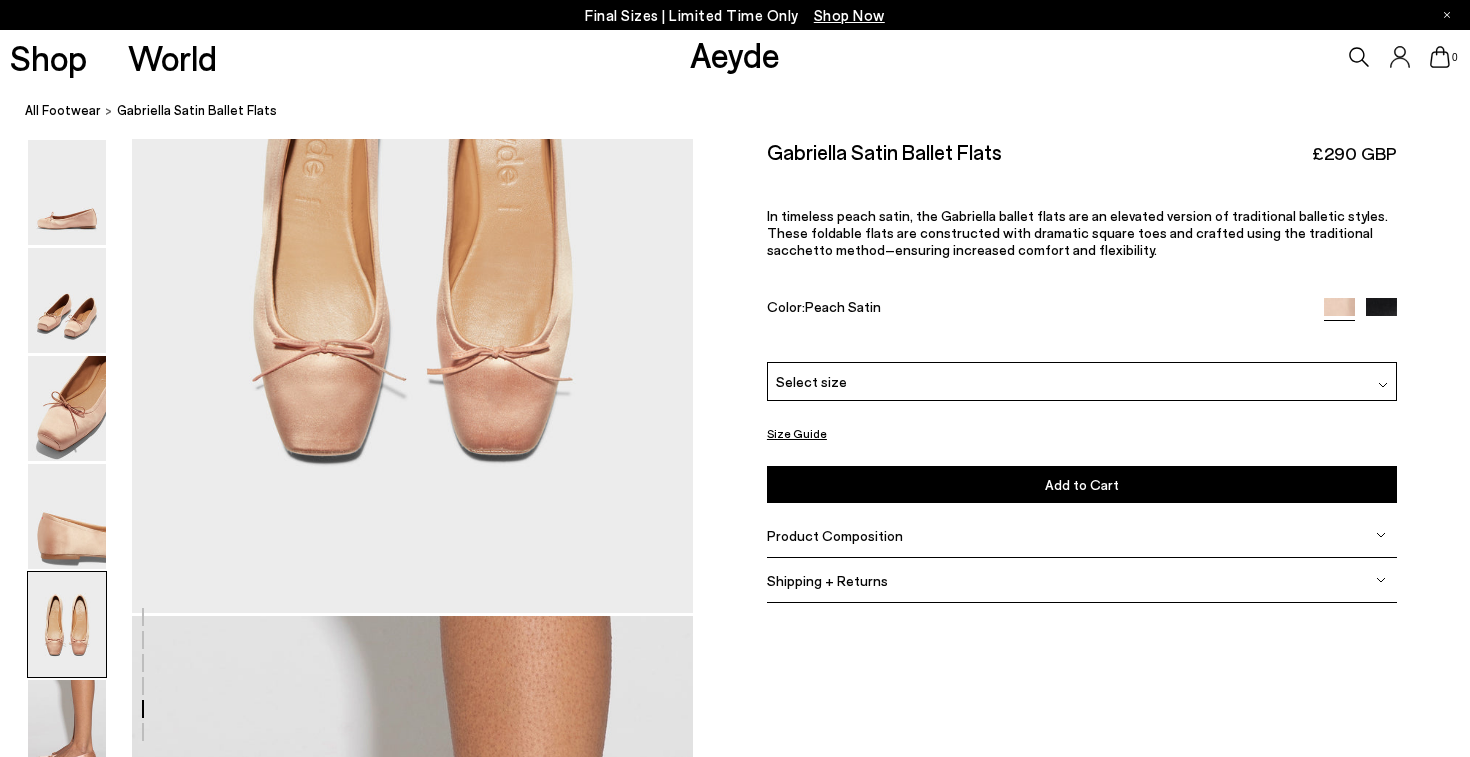 click at bounding box center (1381, 313) 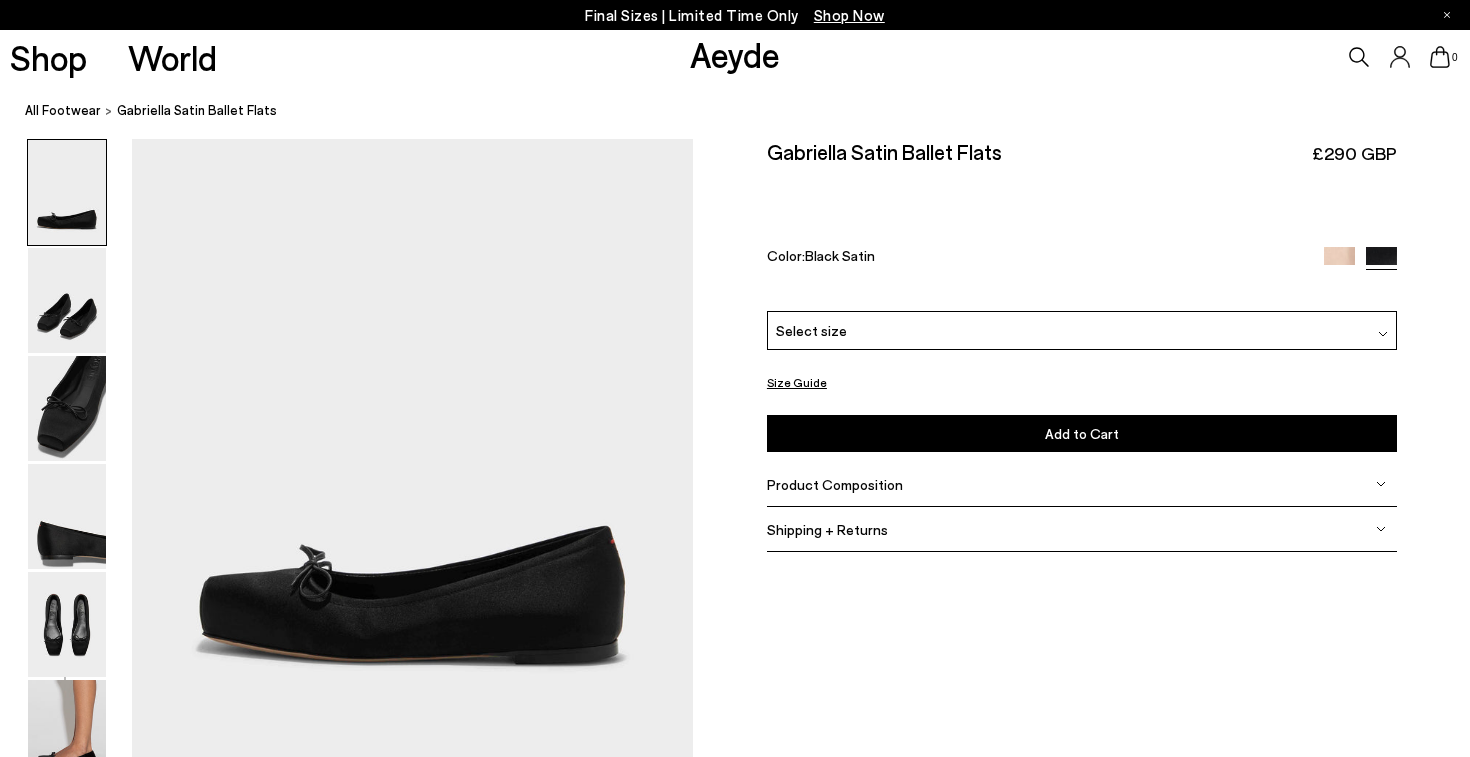 scroll, scrollTop: 0, scrollLeft: 0, axis: both 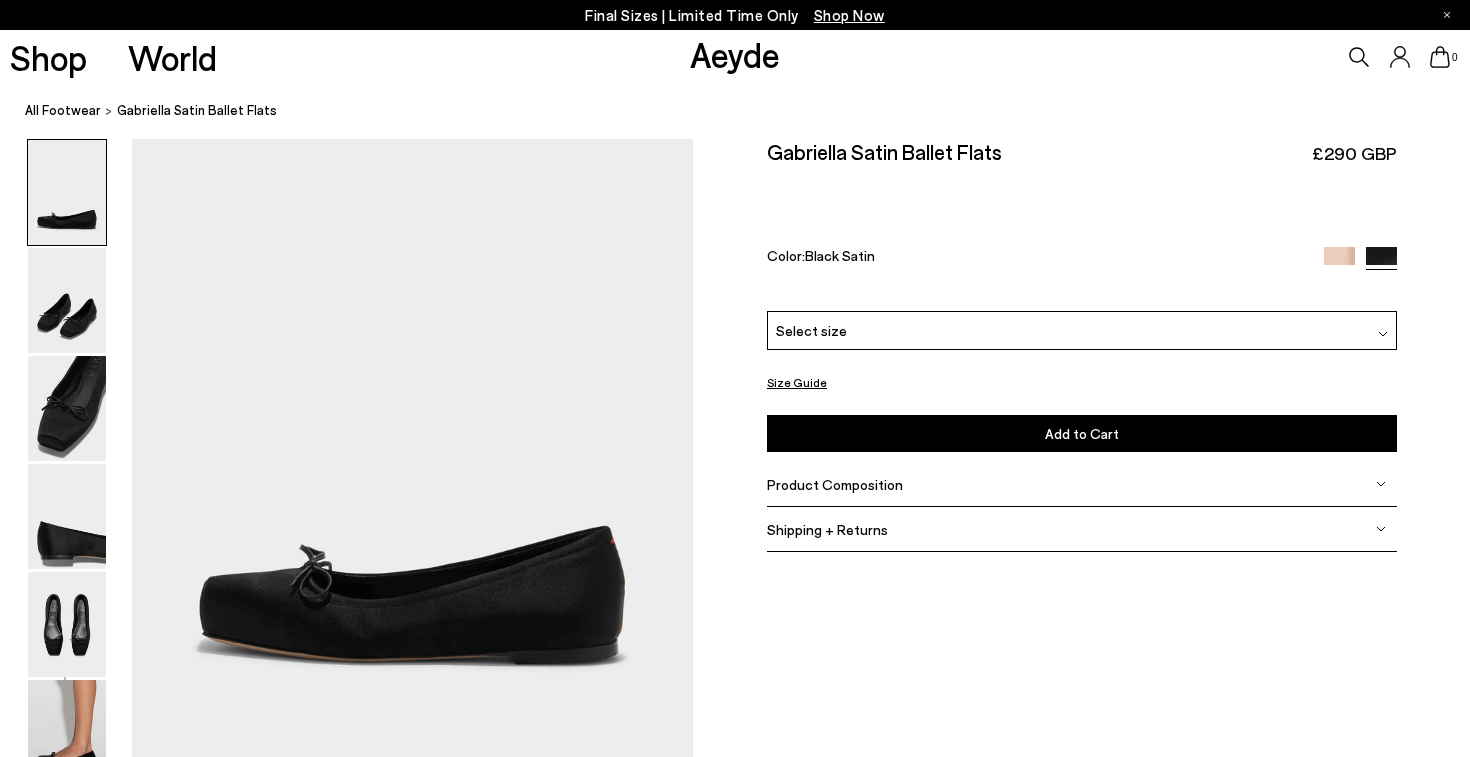 click on "Select size" at bounding box center (1082, 330) 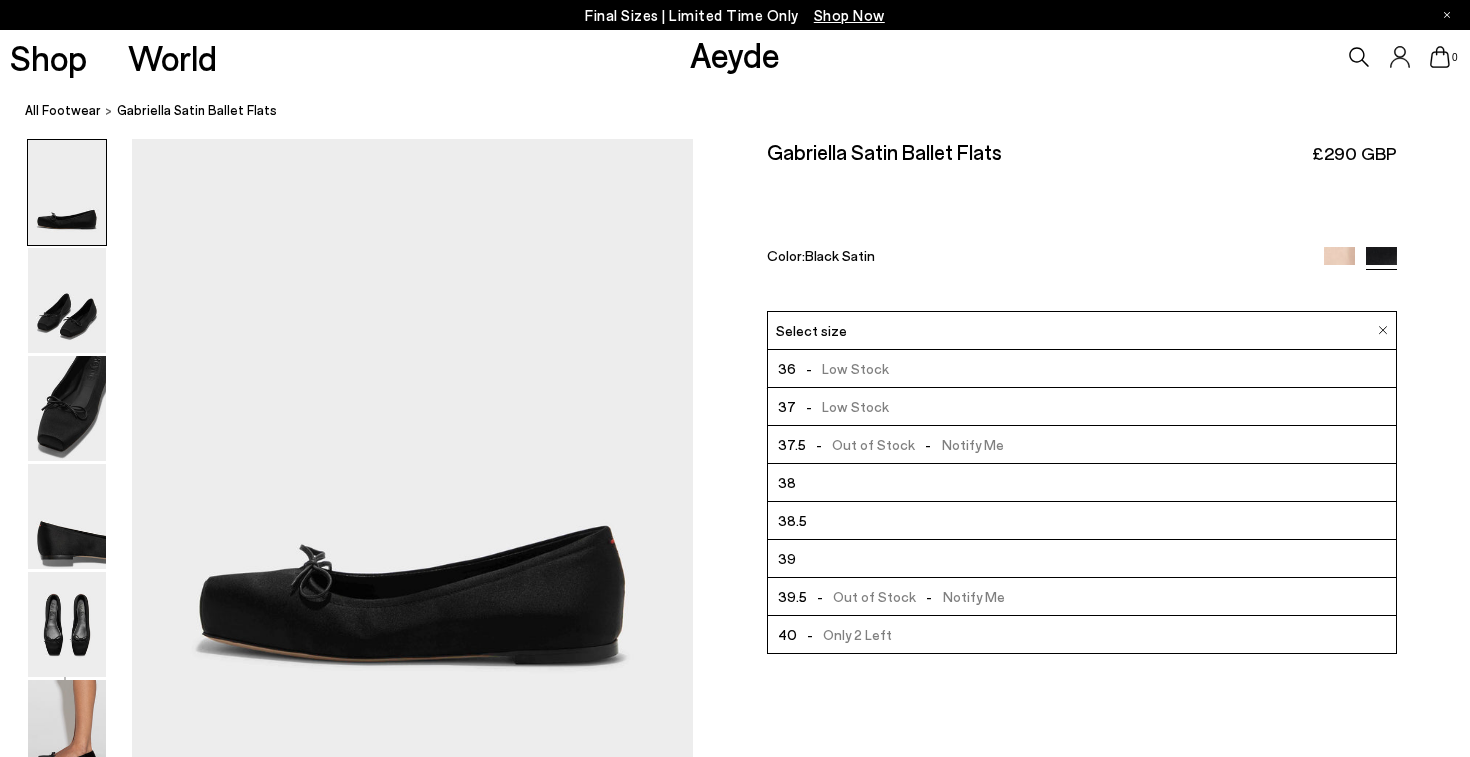 click on "38.5" at bounding box center [1082, 521] 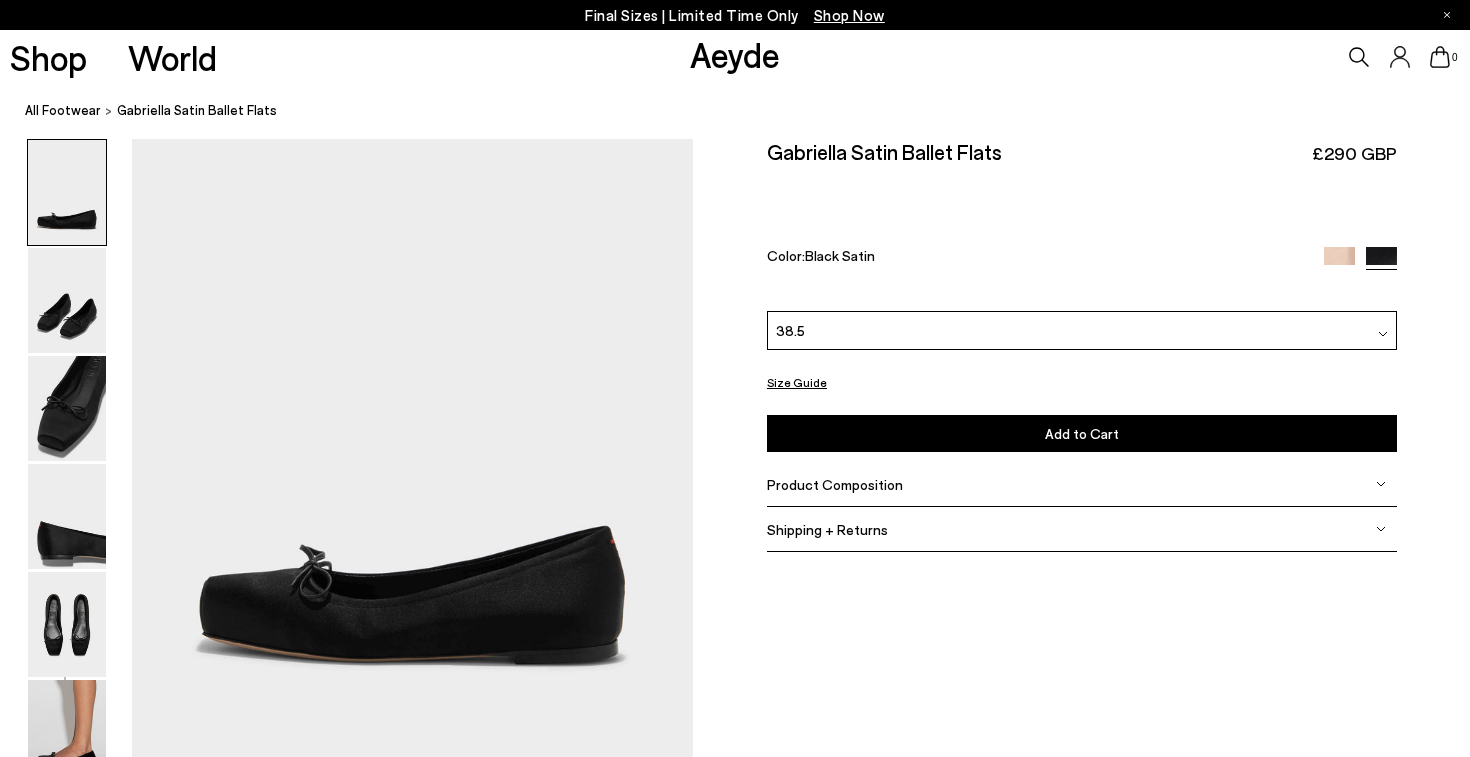 click on "38.5" at bounding box center (1082, 330) 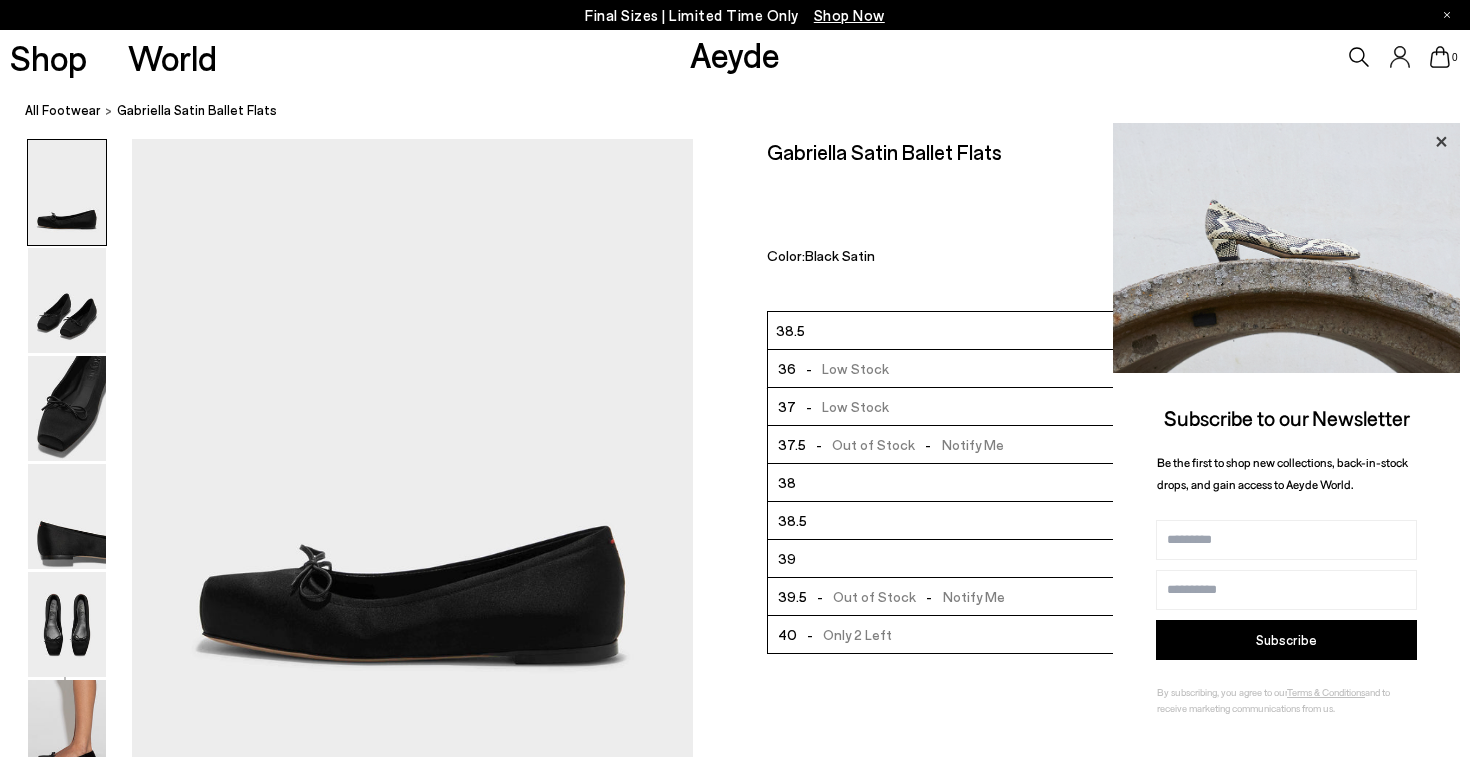 click 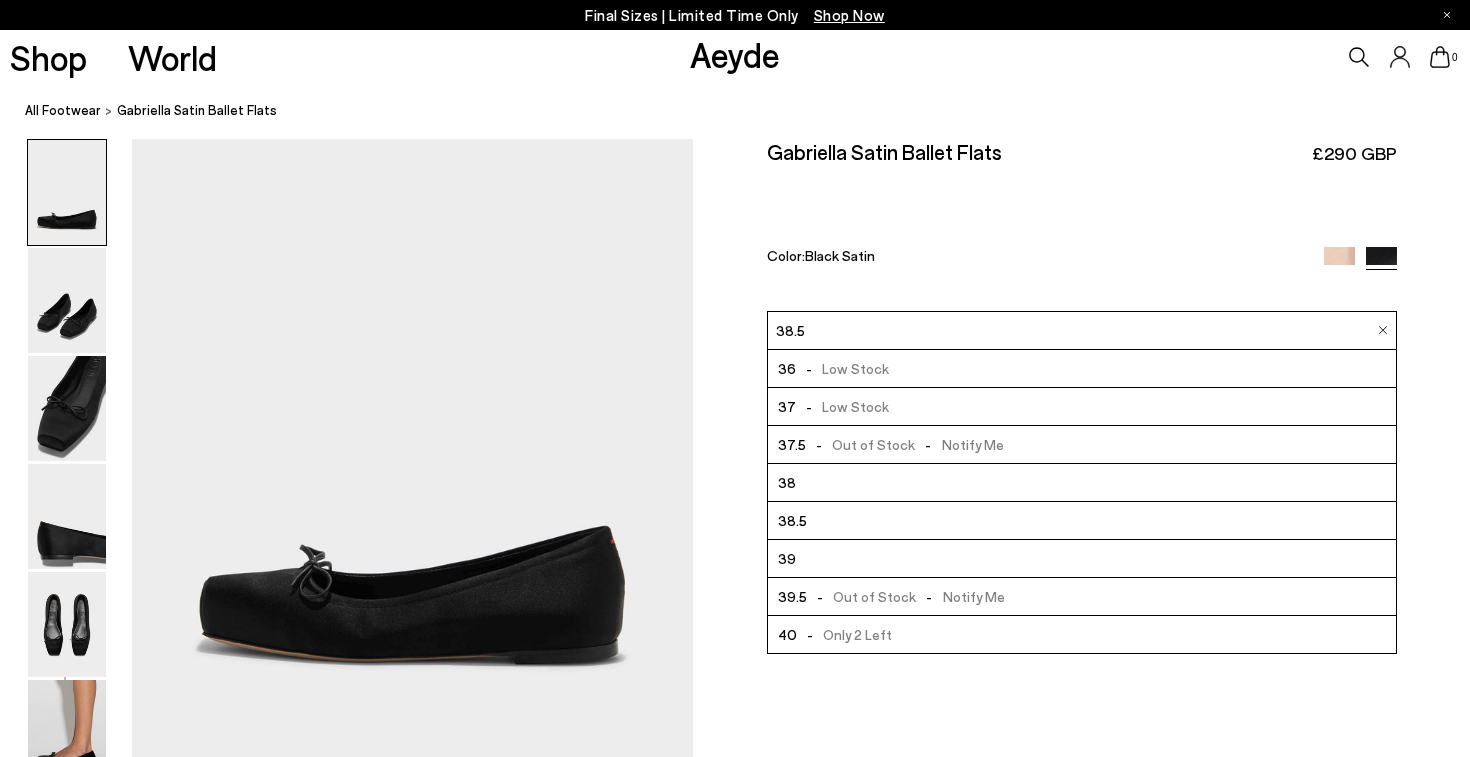 click at bounding box center (735, 2327) 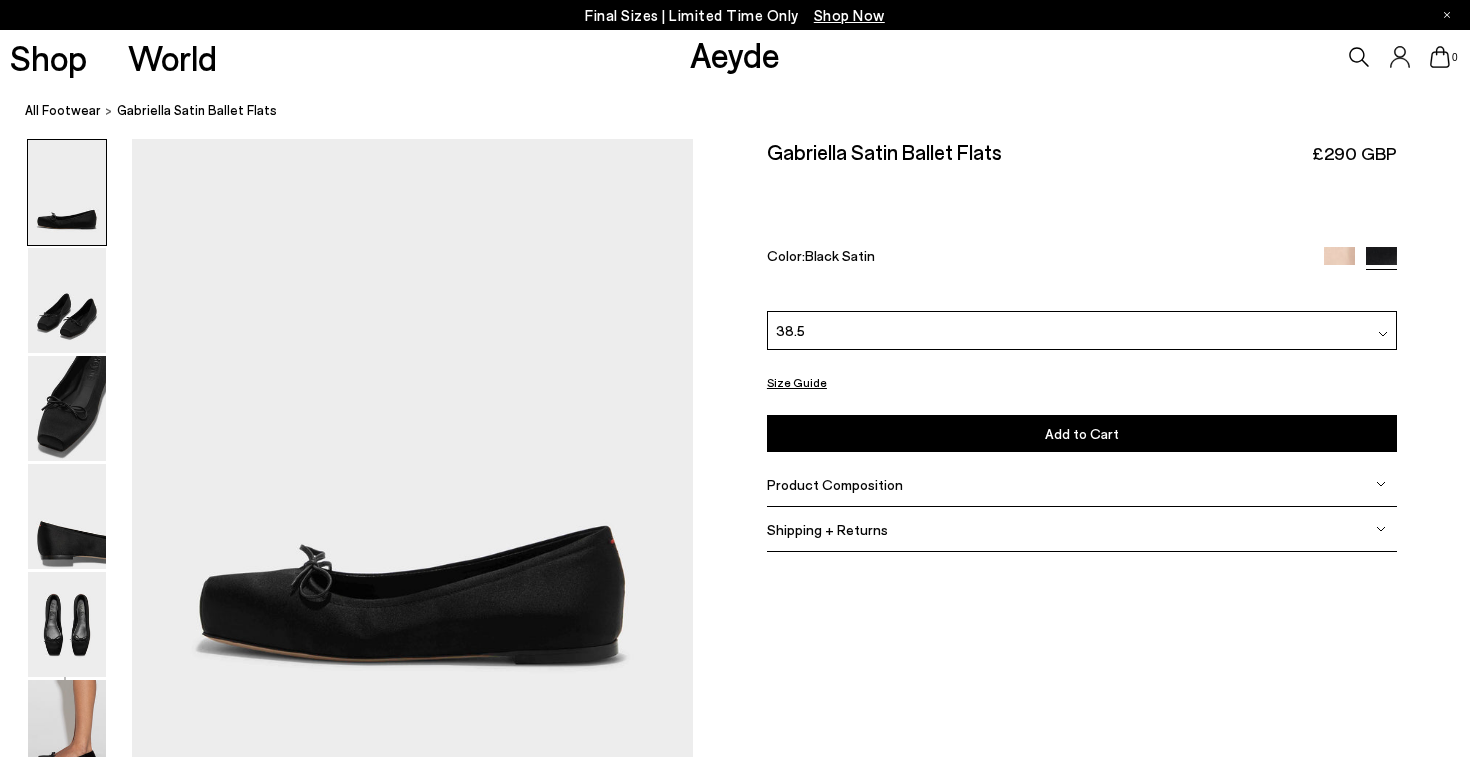 click on "Size Guide" at bounding box center (797, 382) 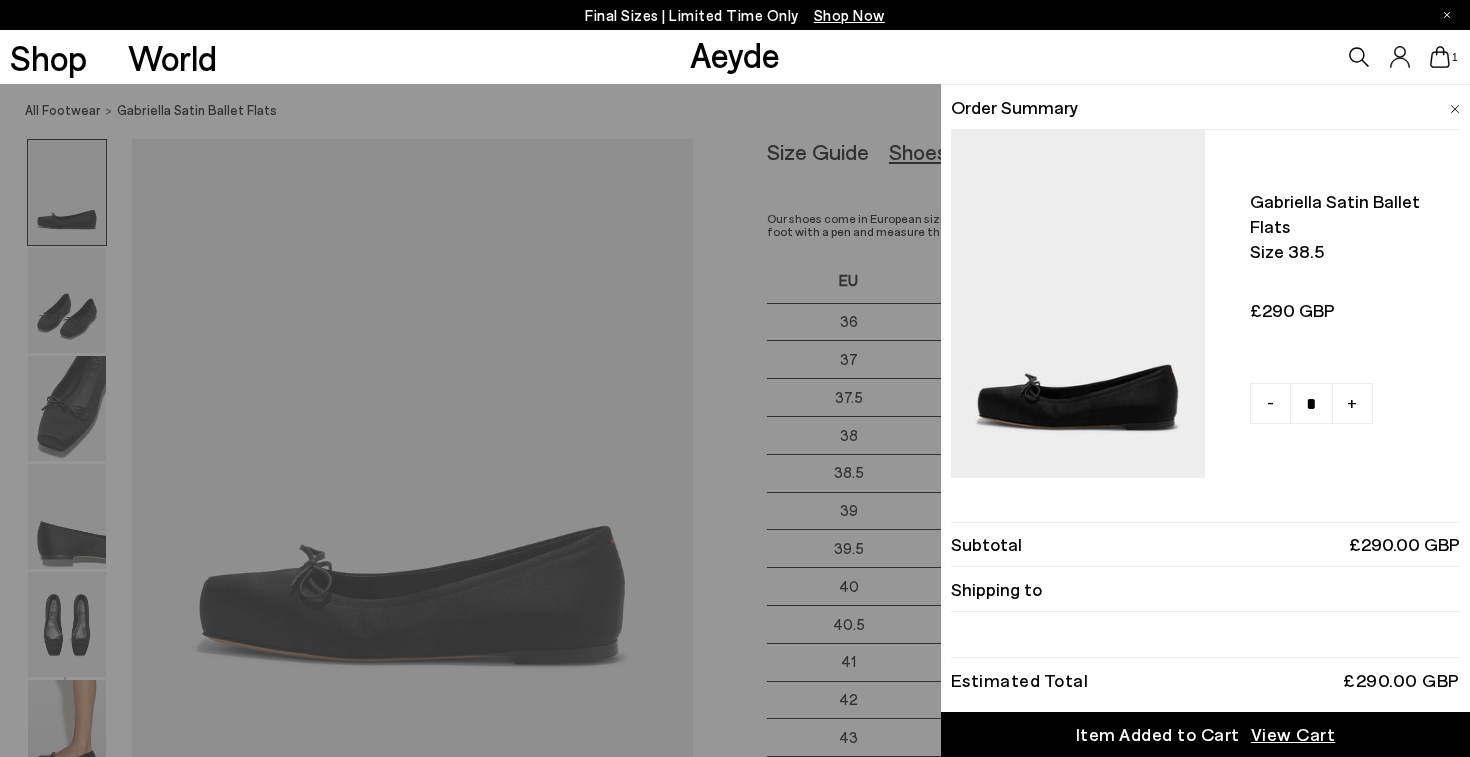 click at bounding box center [1455, 109] 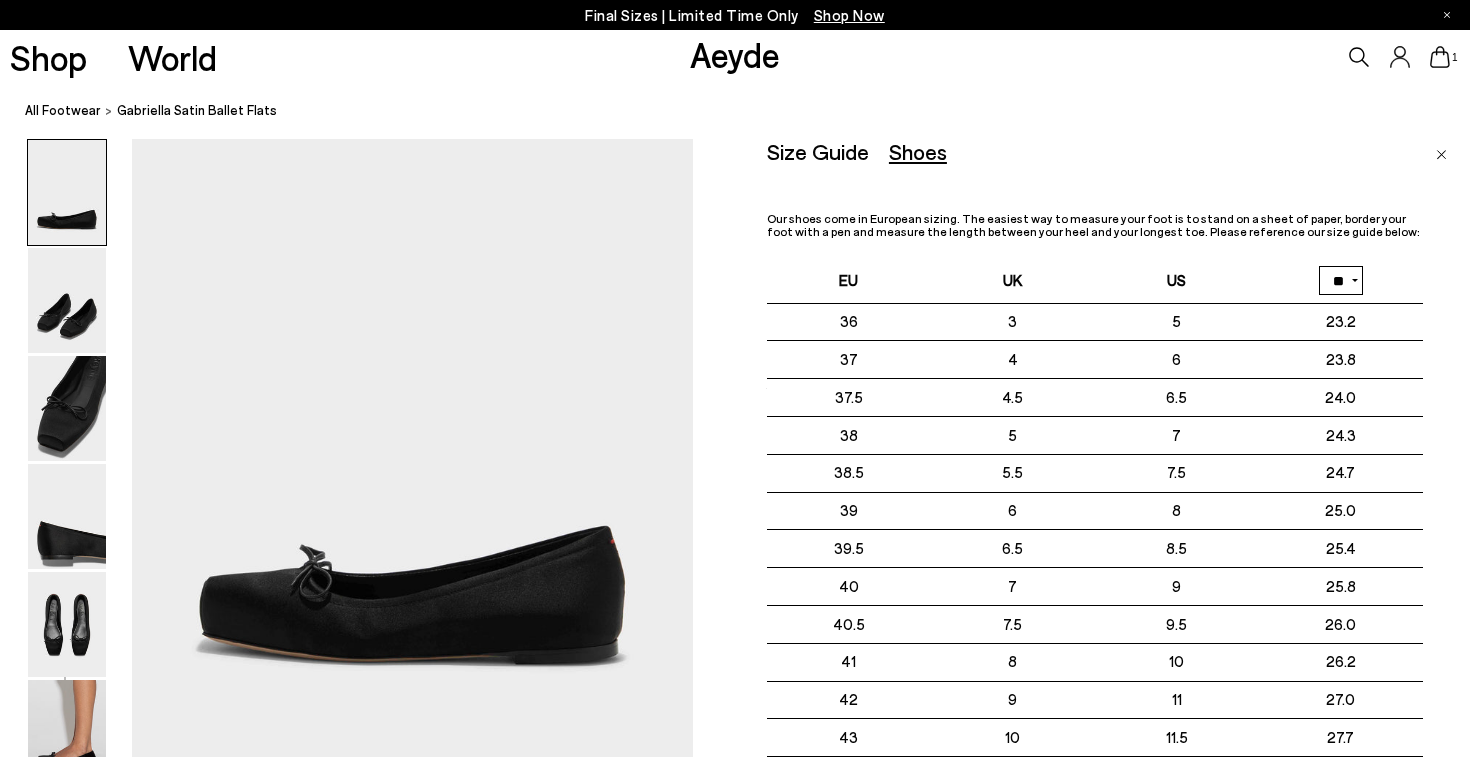 click on "Size Guide
Shoes
Belt
Our shoes come in European sizing. The easiest way to measure your foot is to stand on a sheet of paper, border your foot with a pen and measure the length between your heel and your longest toe. Please reference our size guide below:
EU
UK US
** **" at bounding box center (1118, 517) 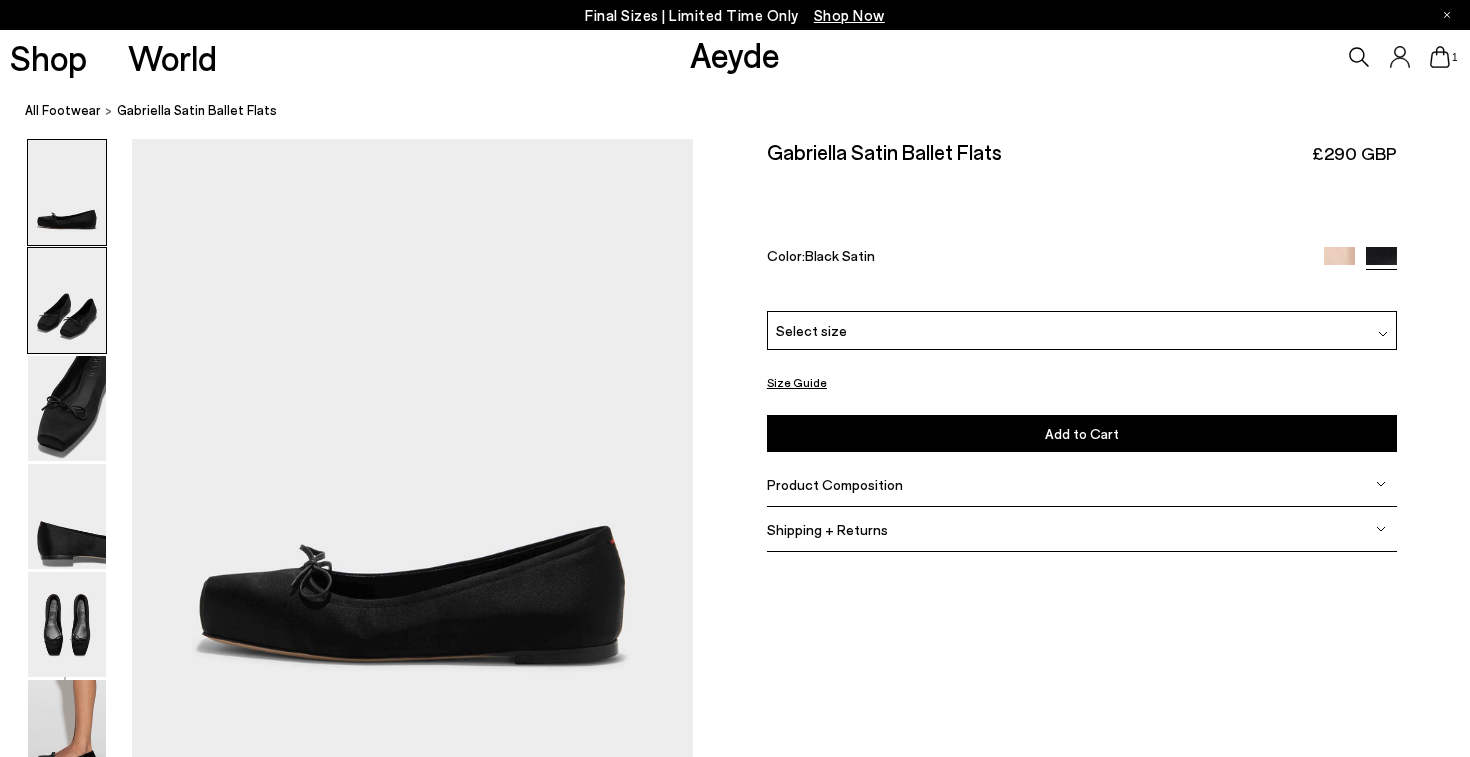 click at bounding box center [67, 300] 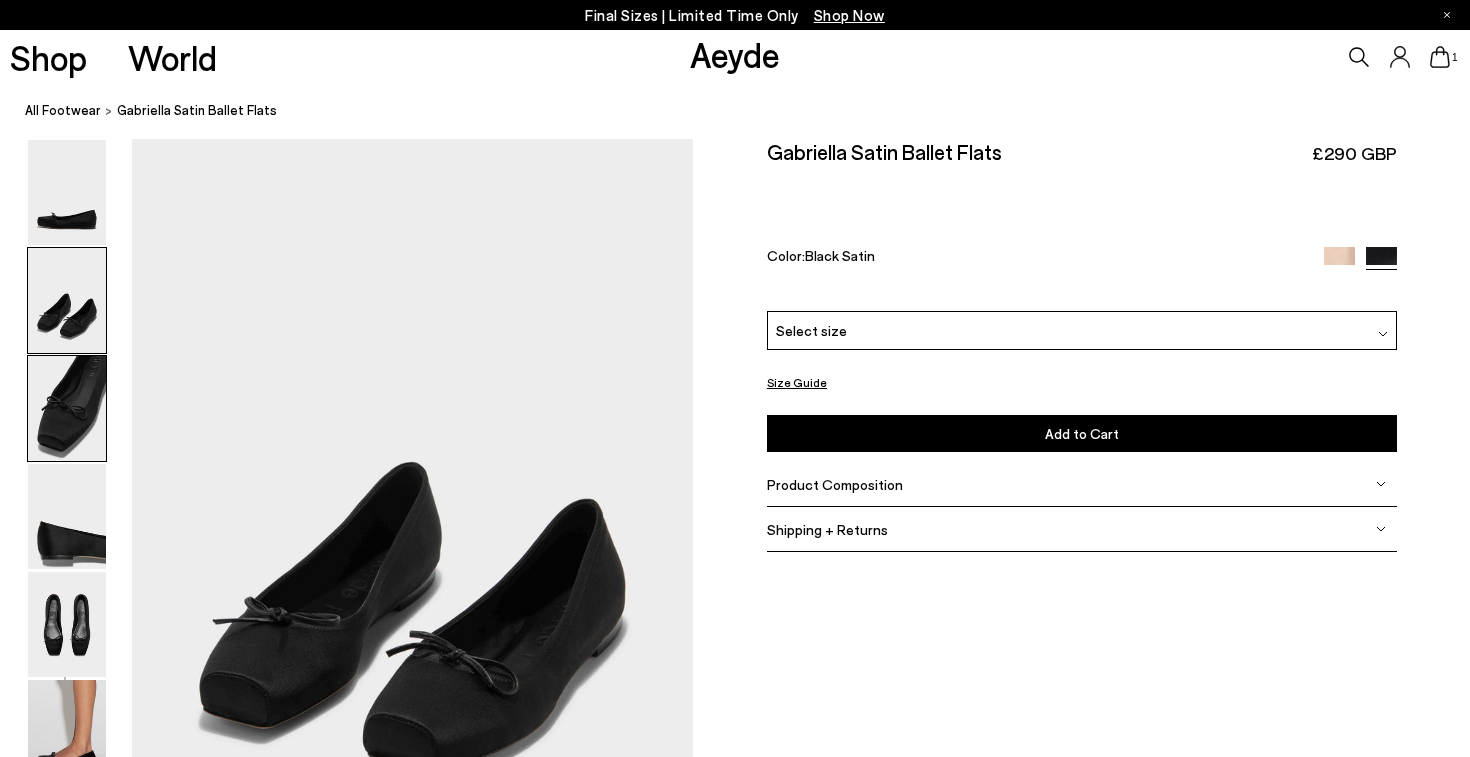 click at bounding box center (67, 408) 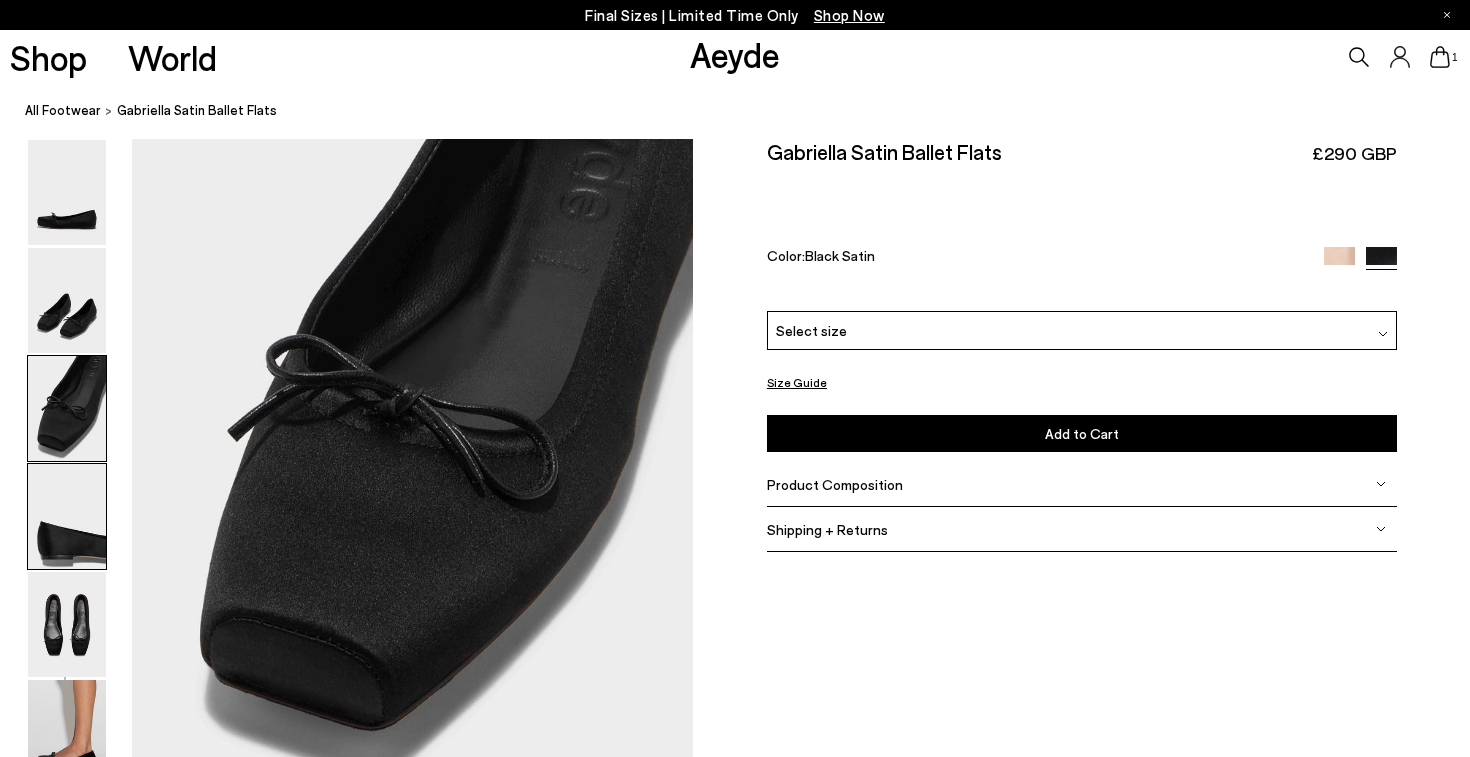 click at bounding box center (67, 516) 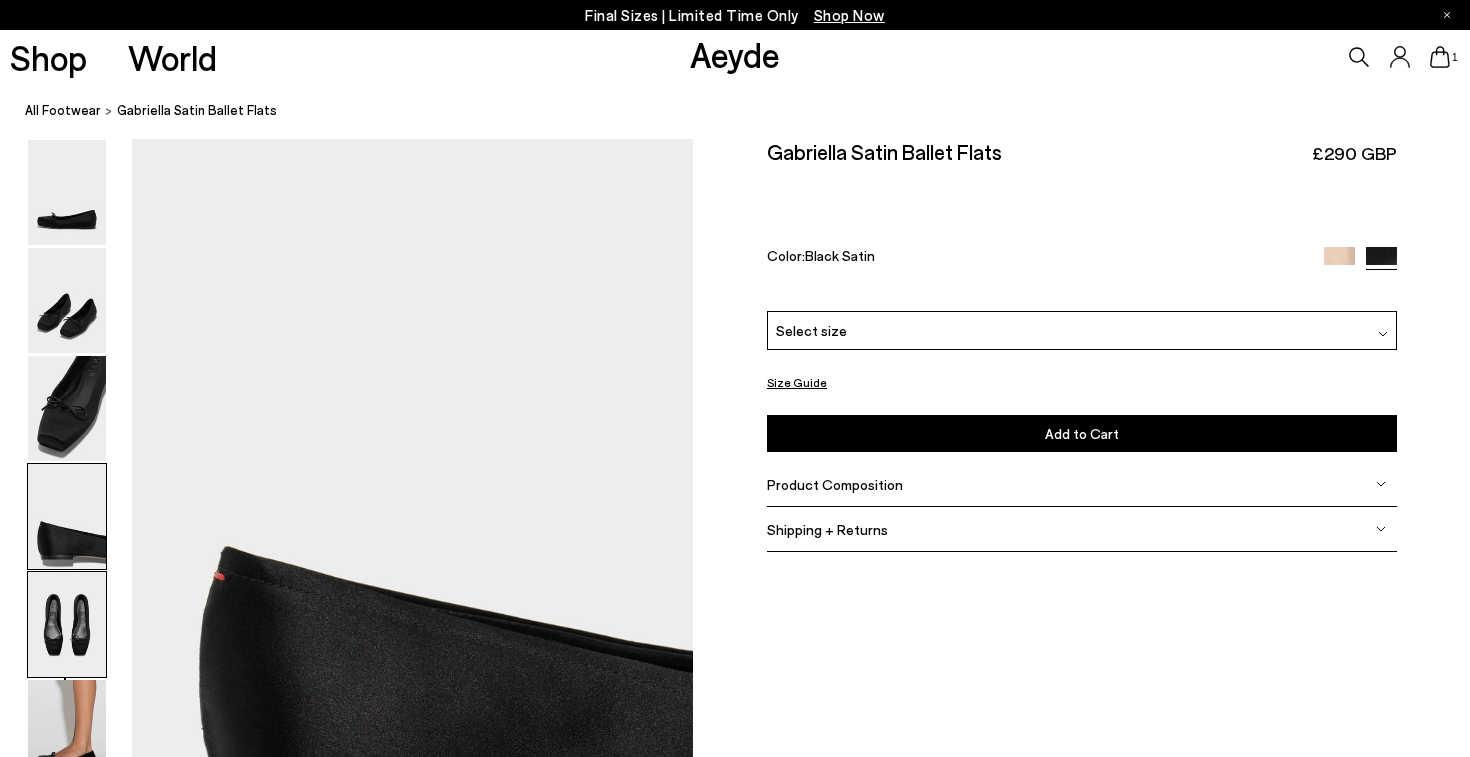 click at bounding box center [67, 624] 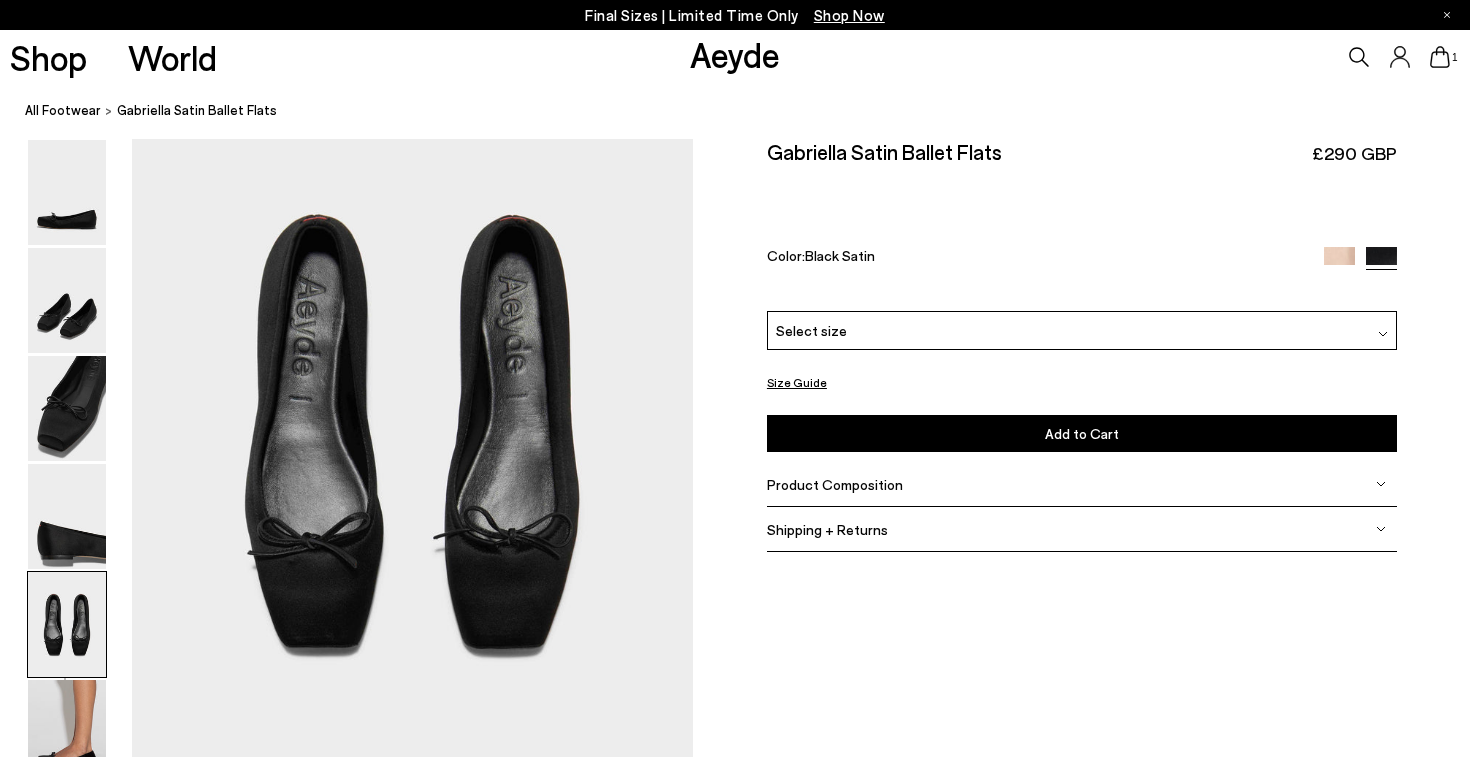 scroll, scrollTop: 2960, scrollLeft: 0, axis: vertical 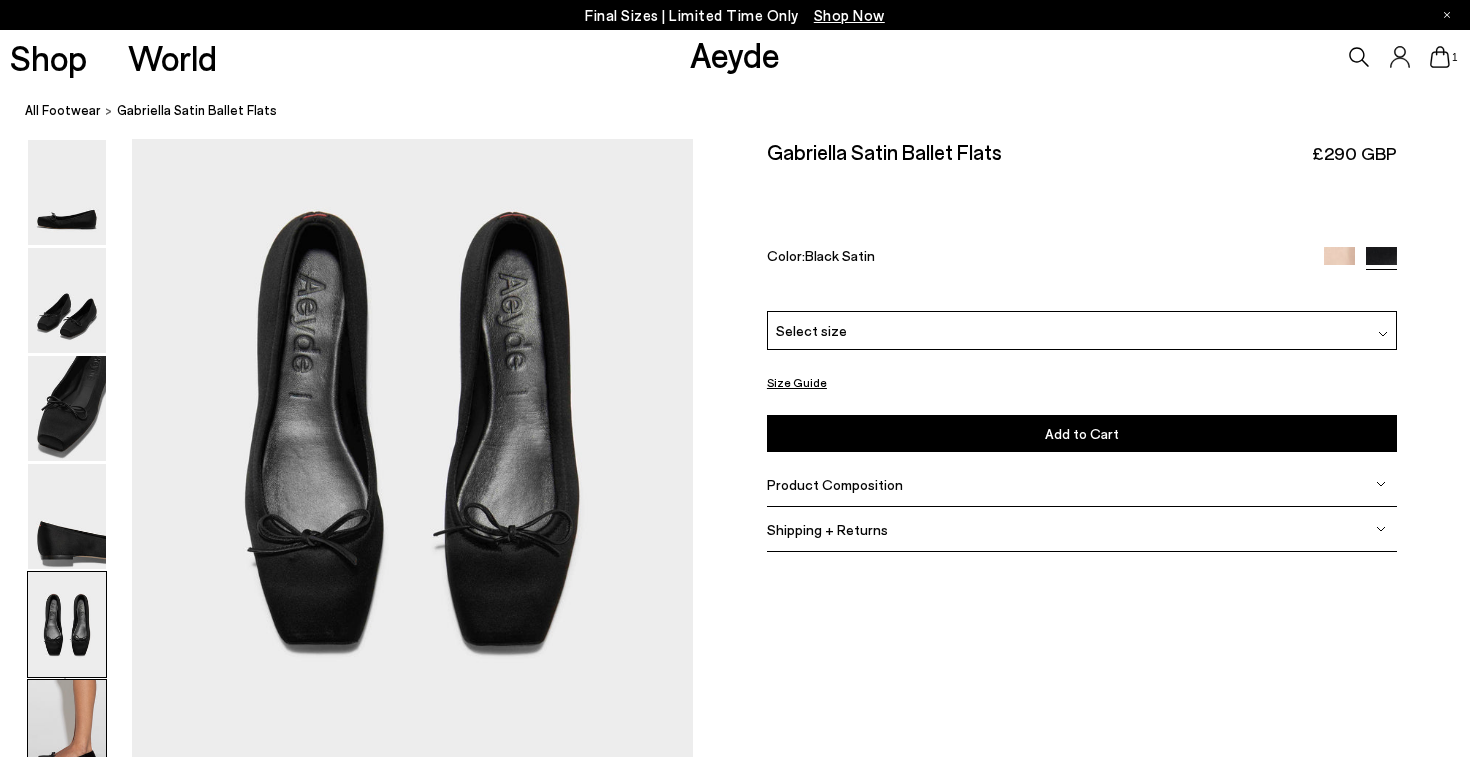 click at bounding box center (67, 732) 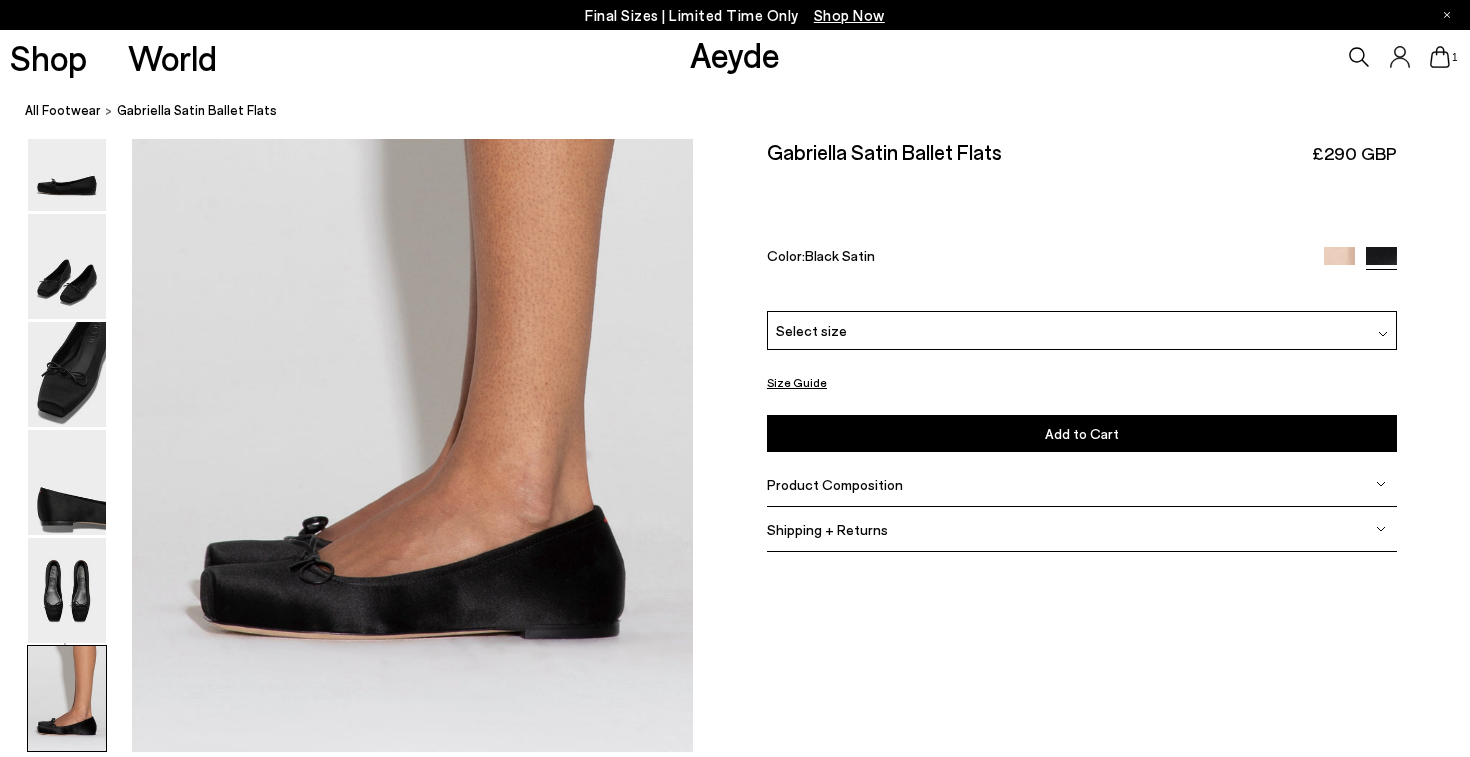 scroll, scrollTop: 3765, scrollLeft: 0, axis: vertical 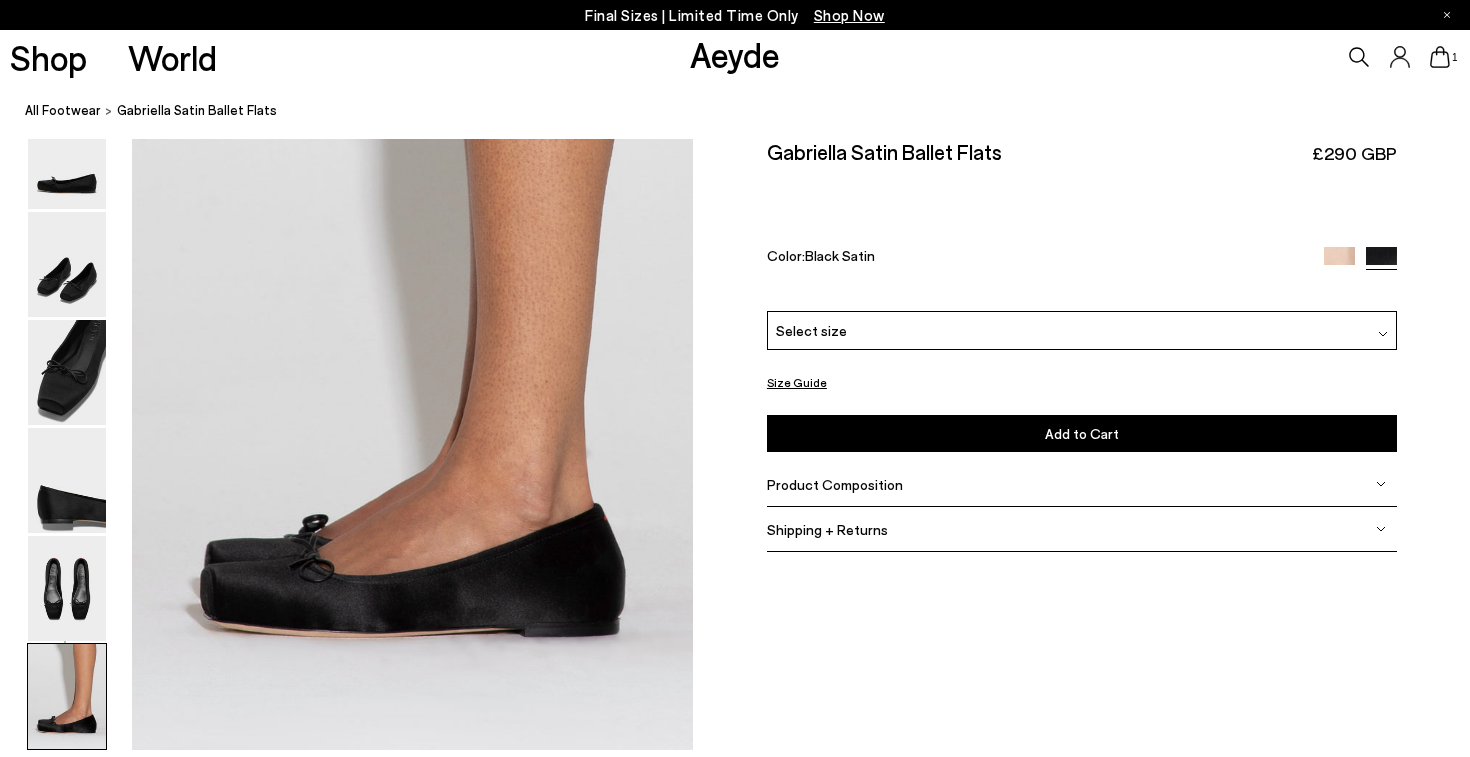 click on "Product Composition" at bounding box center (835, 484) 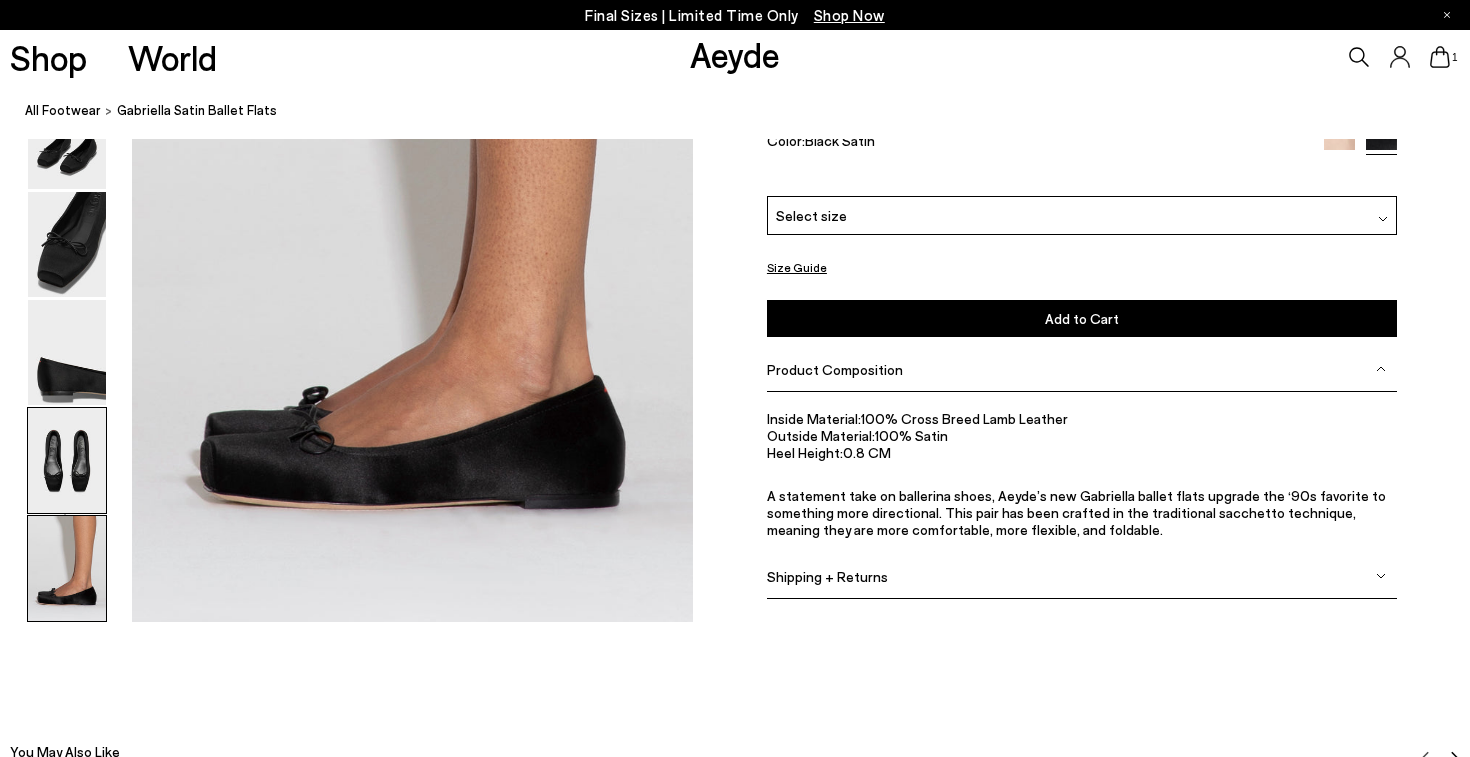 click at bounding box center [67, 460] 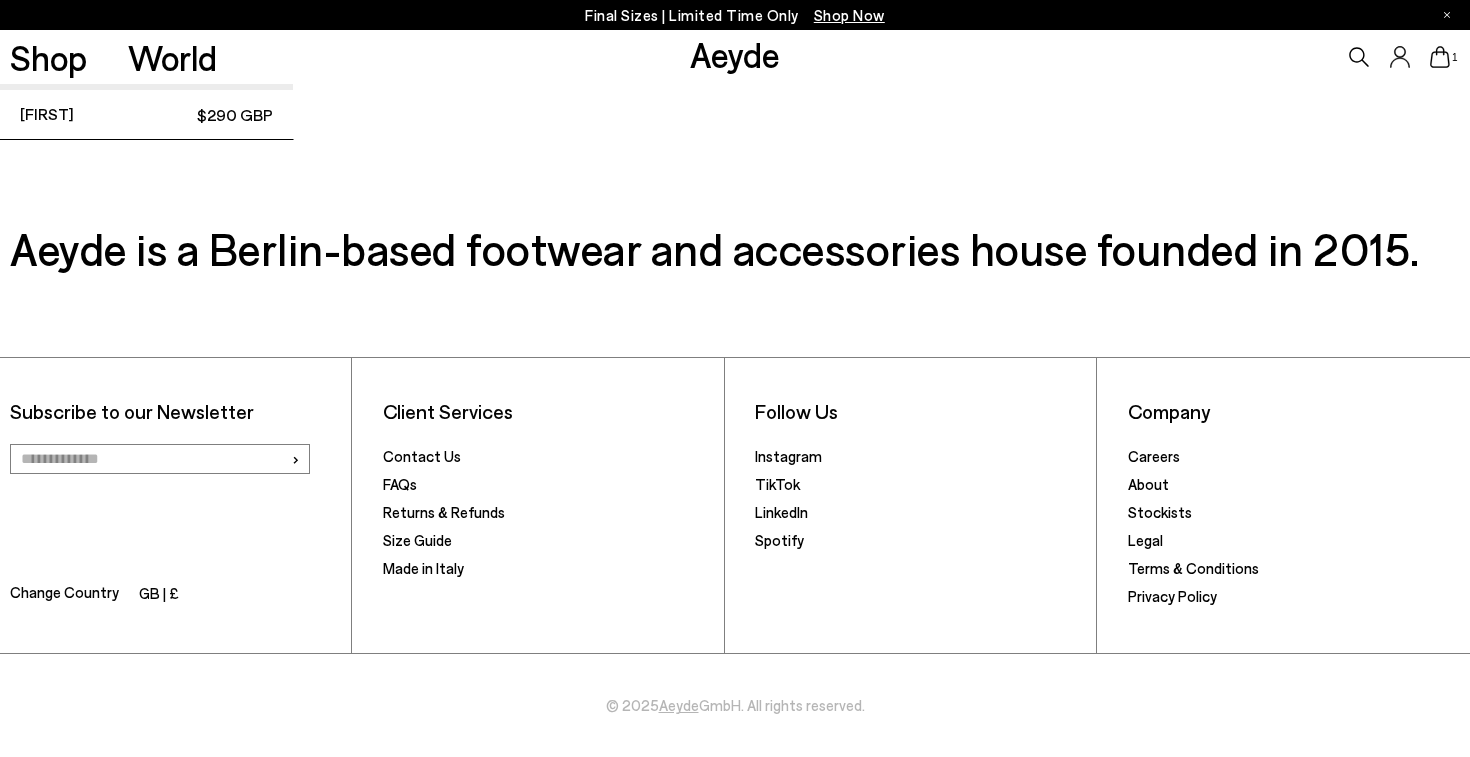 scroll, scrollTop: 5573, scrollLeft: 0, axis: vertical 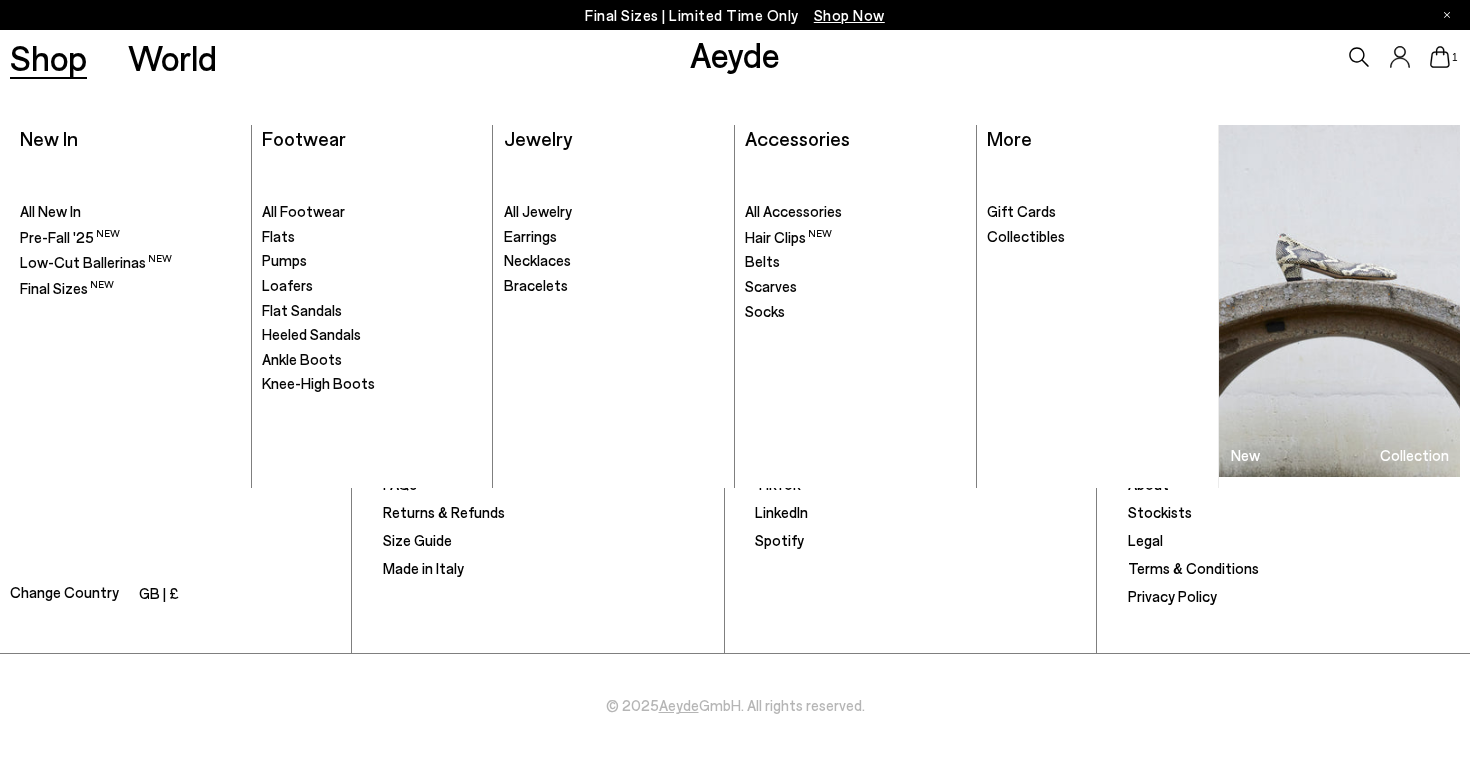 click on "Shop" at bounding box center (48, 57) 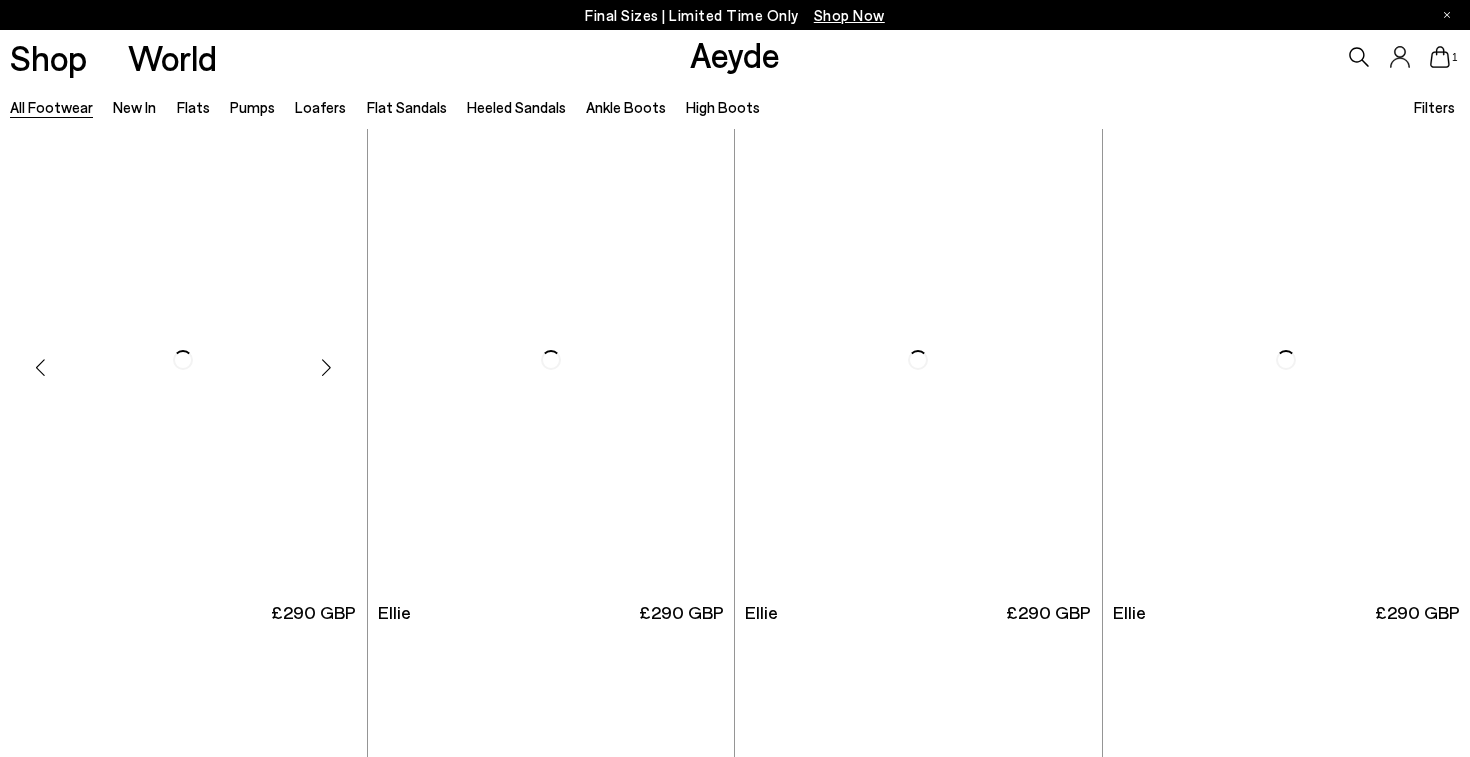 scroll, scrollTop: 0, scrollLeft: 0, axis: both 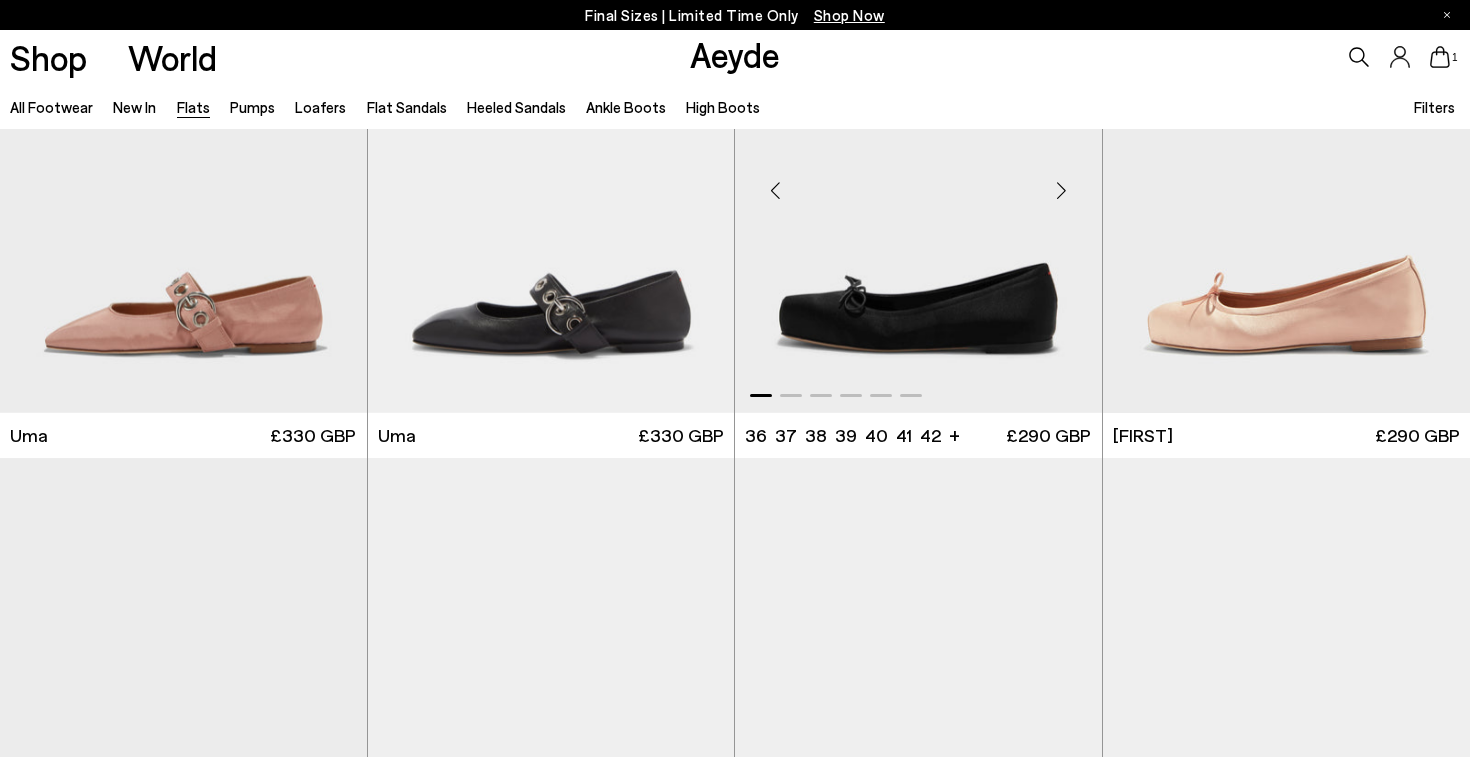 click at bounding box center (918, 182) 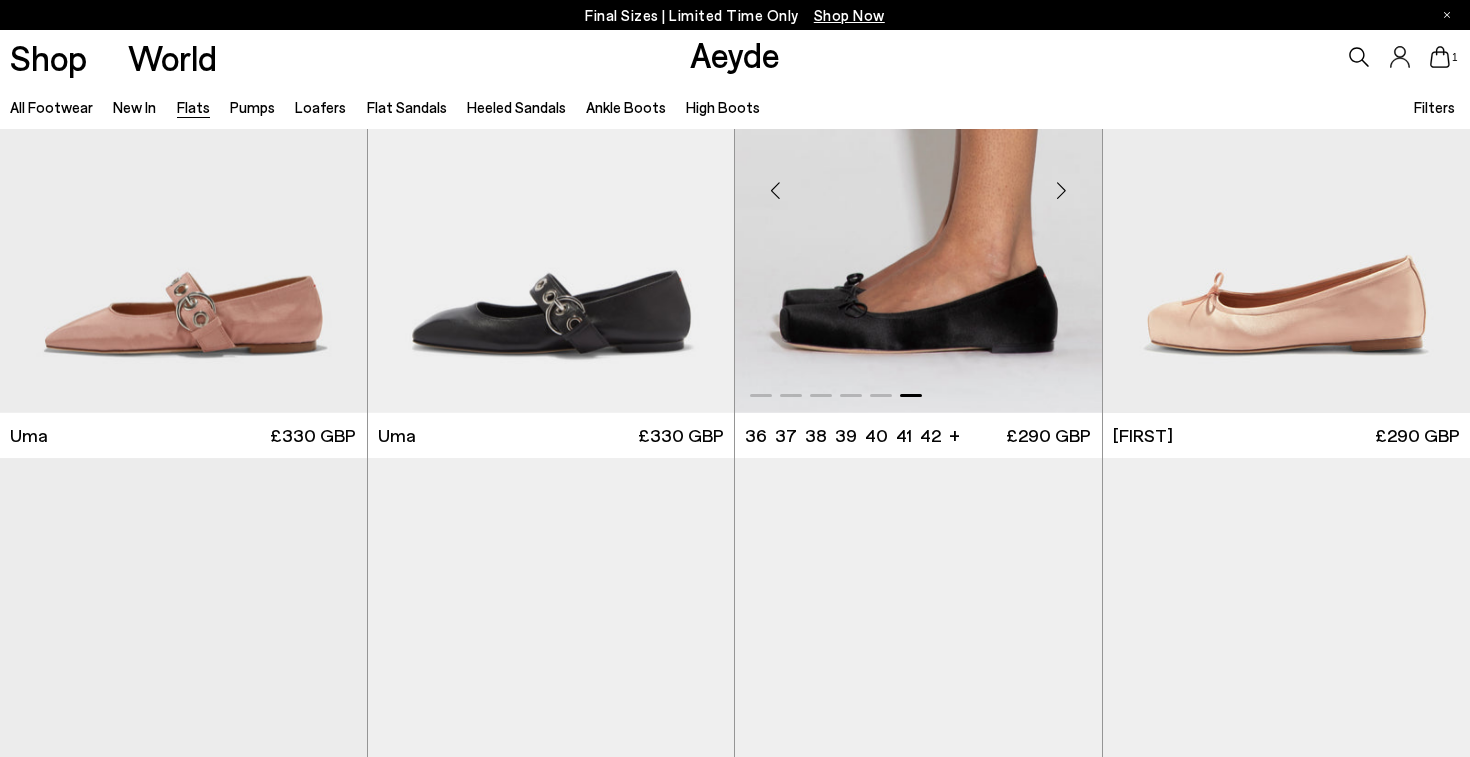click at bounding box center [918, 182] 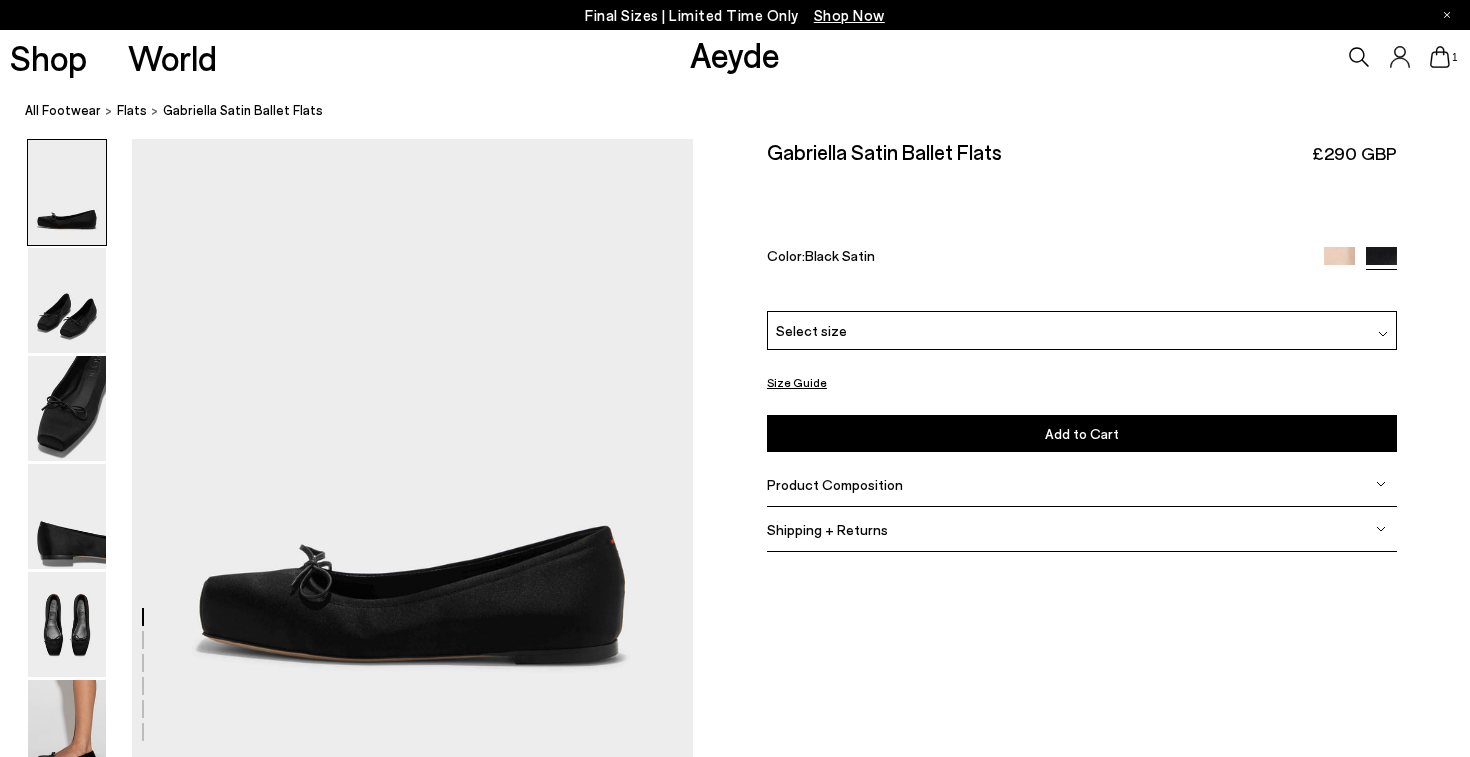 scroll, scrollTop: 0, scrollLeft: 0, axis: both 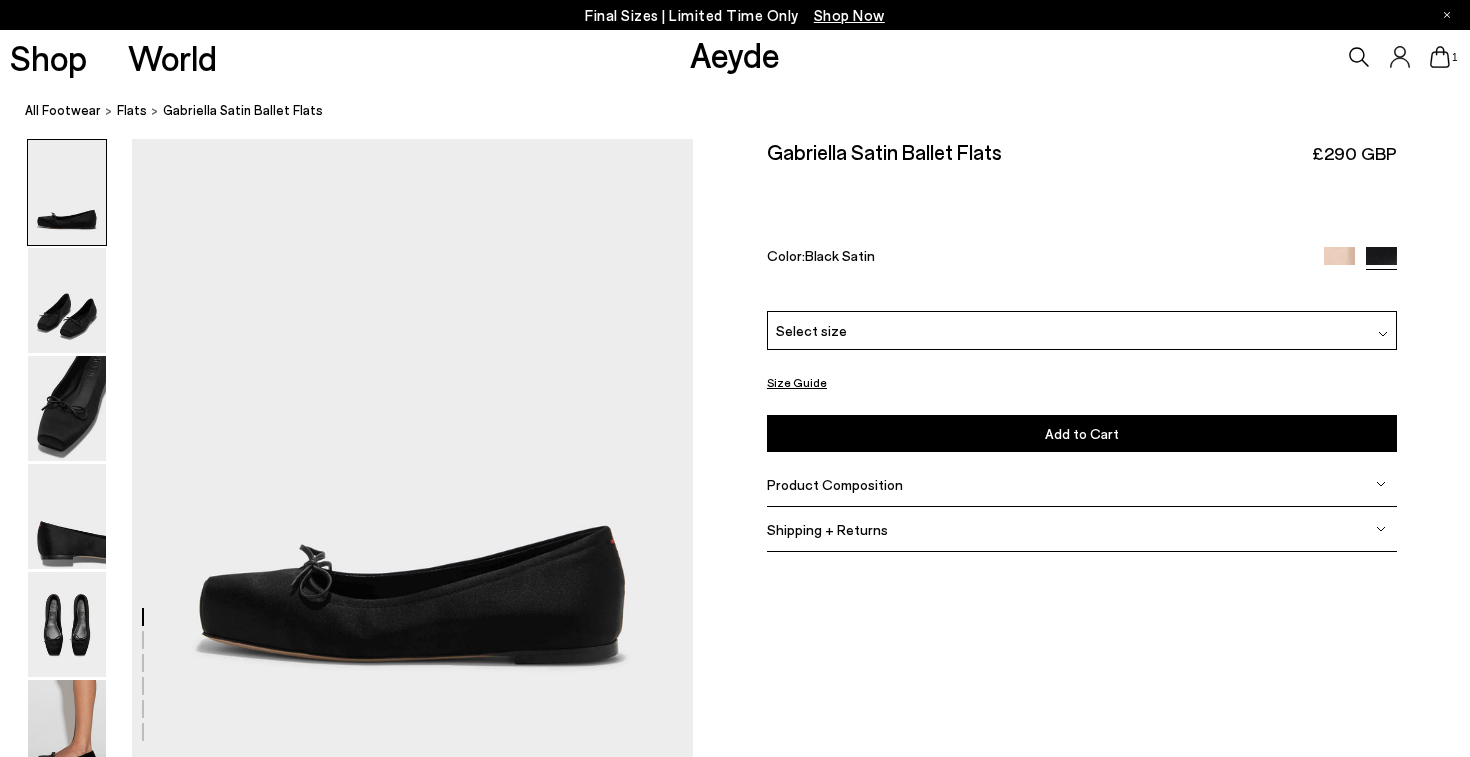 click on "Shop Now" at bounding box center [849, 15] 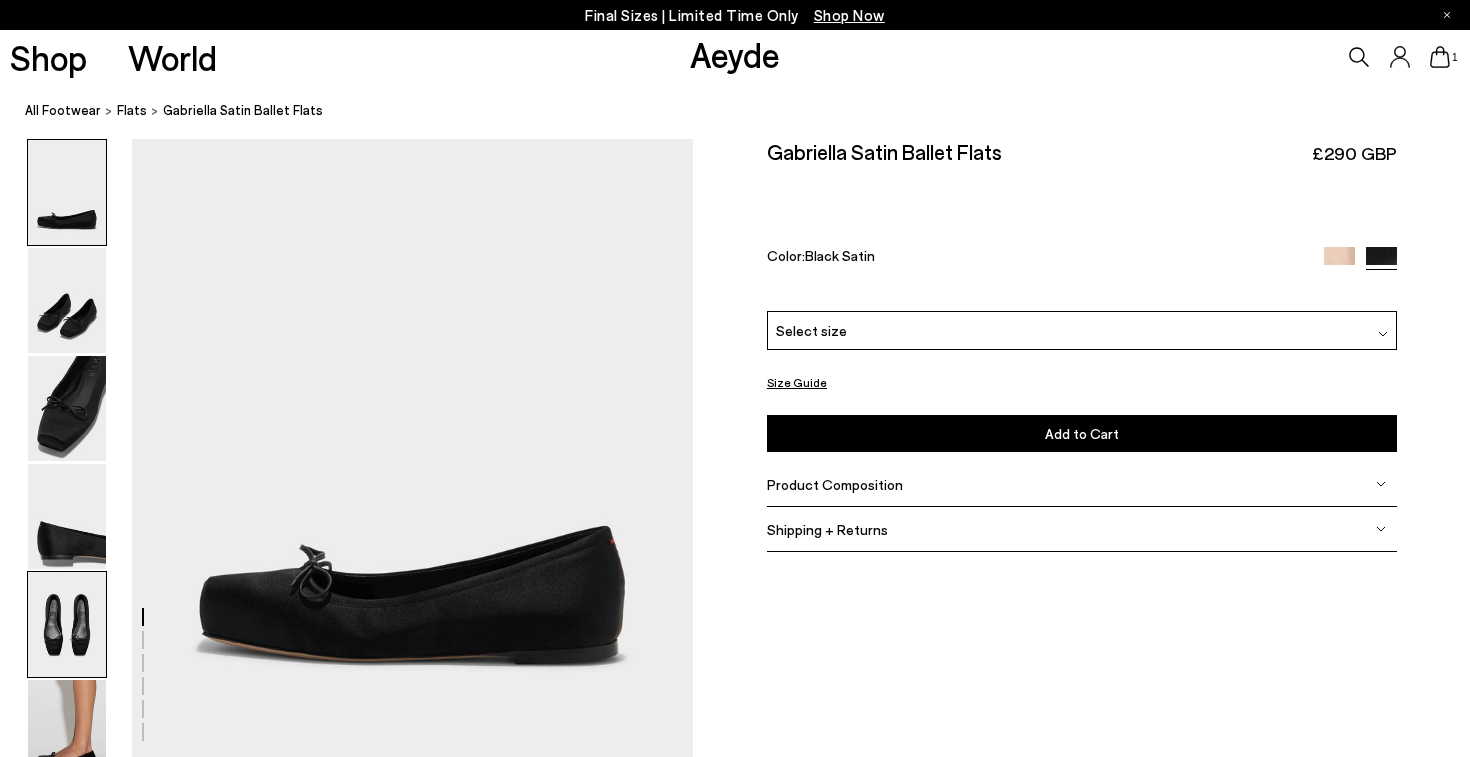 click at bounding box center [67, 624] 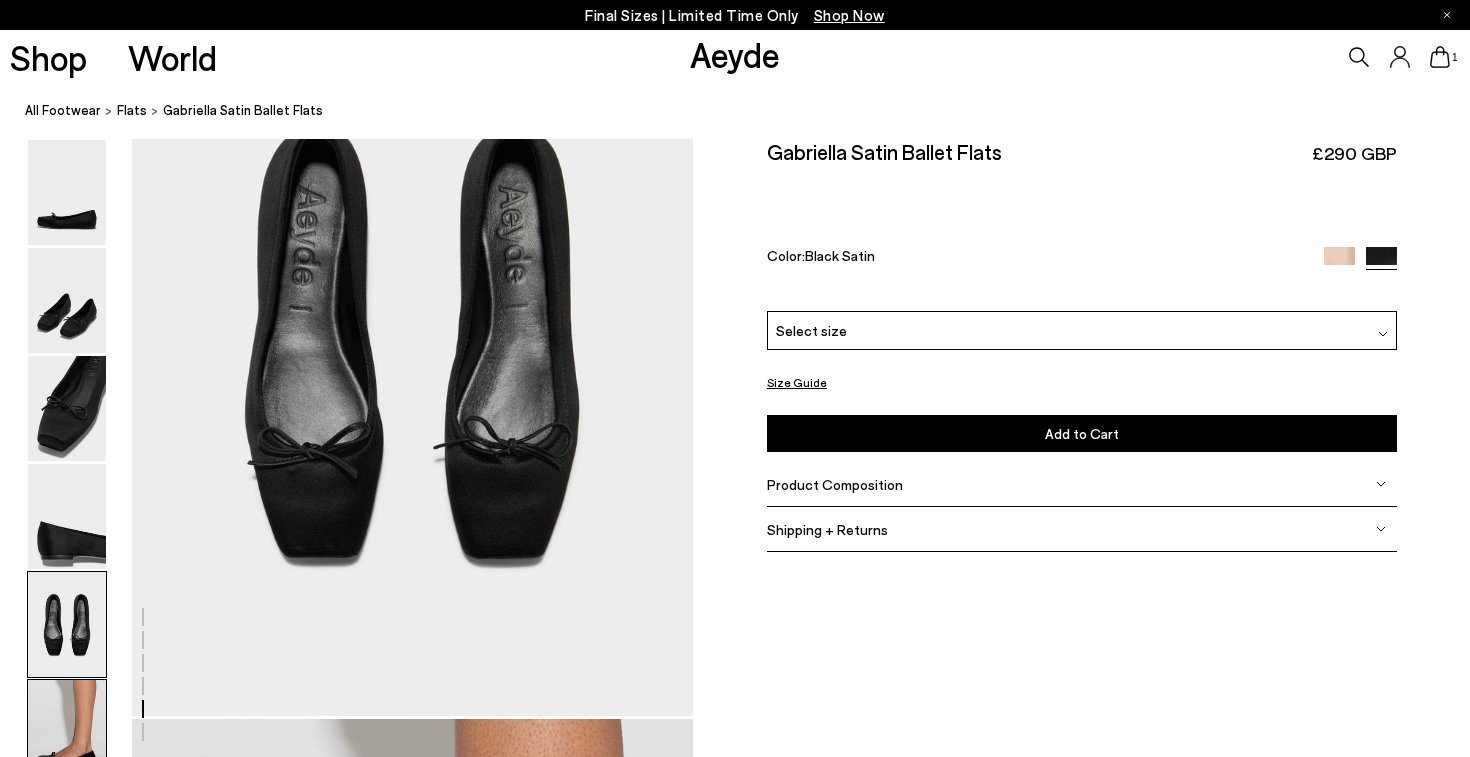 click at bounding box center (67, 732) 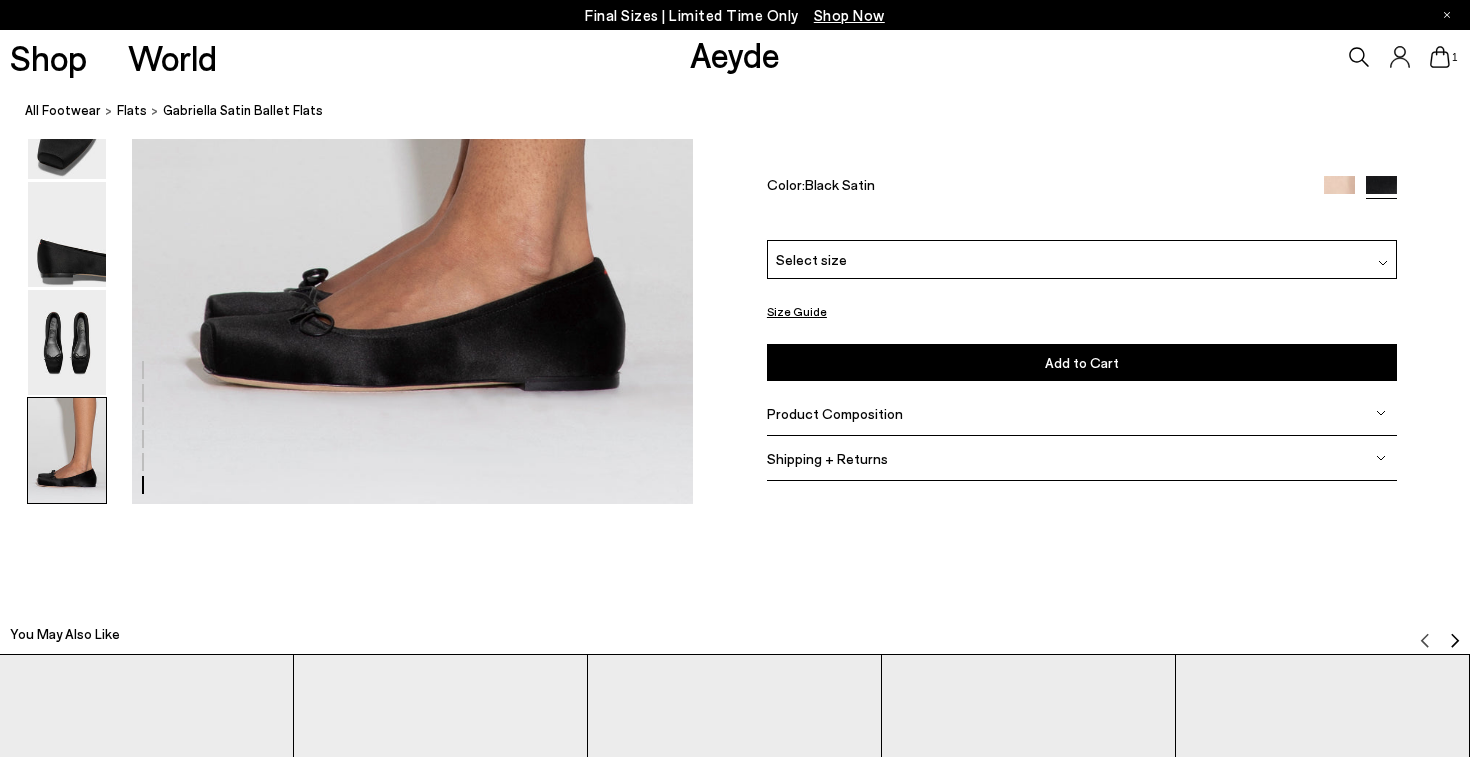 scroll, scrollTop: 4391, scrollLeft: 0, axis: vertical 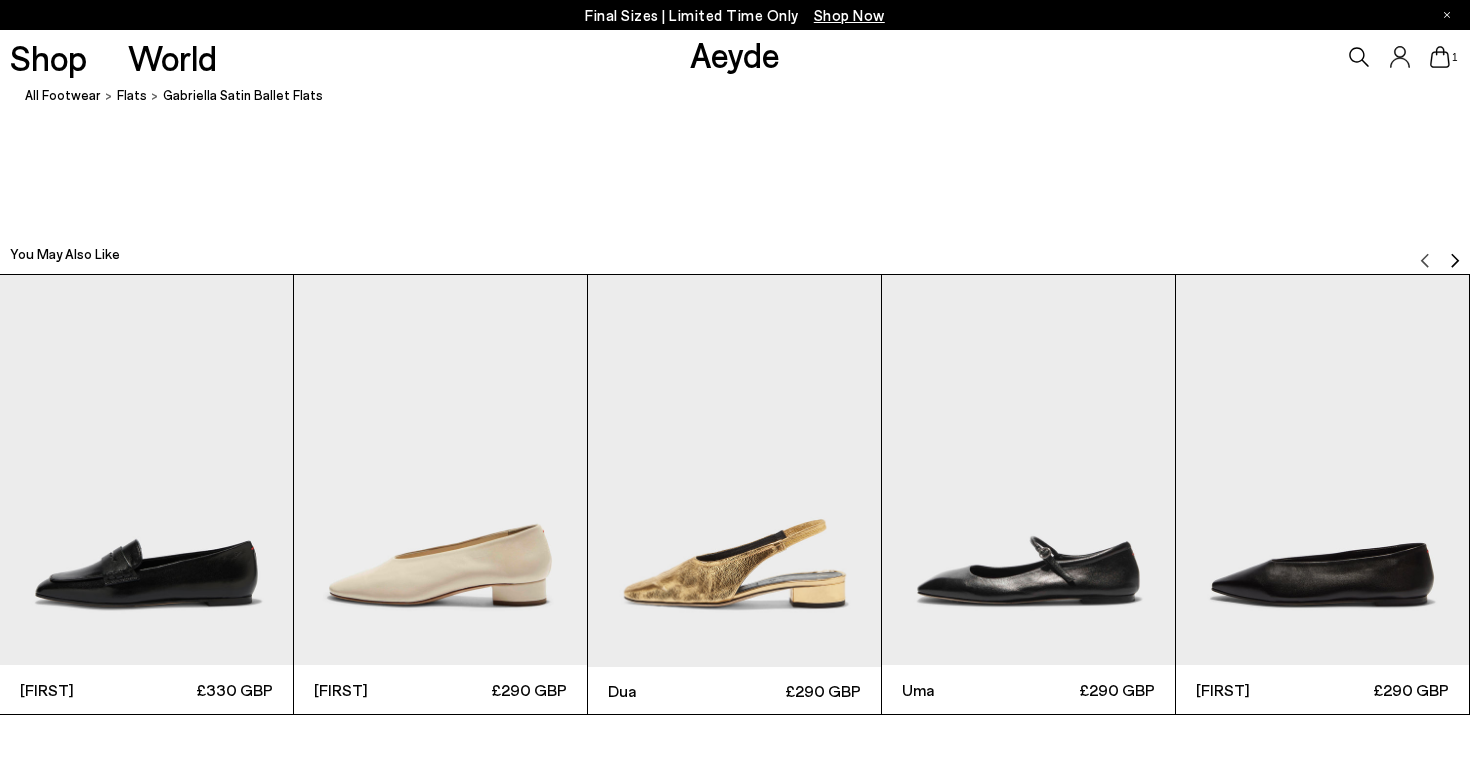 click at bounding box center [440, 470] 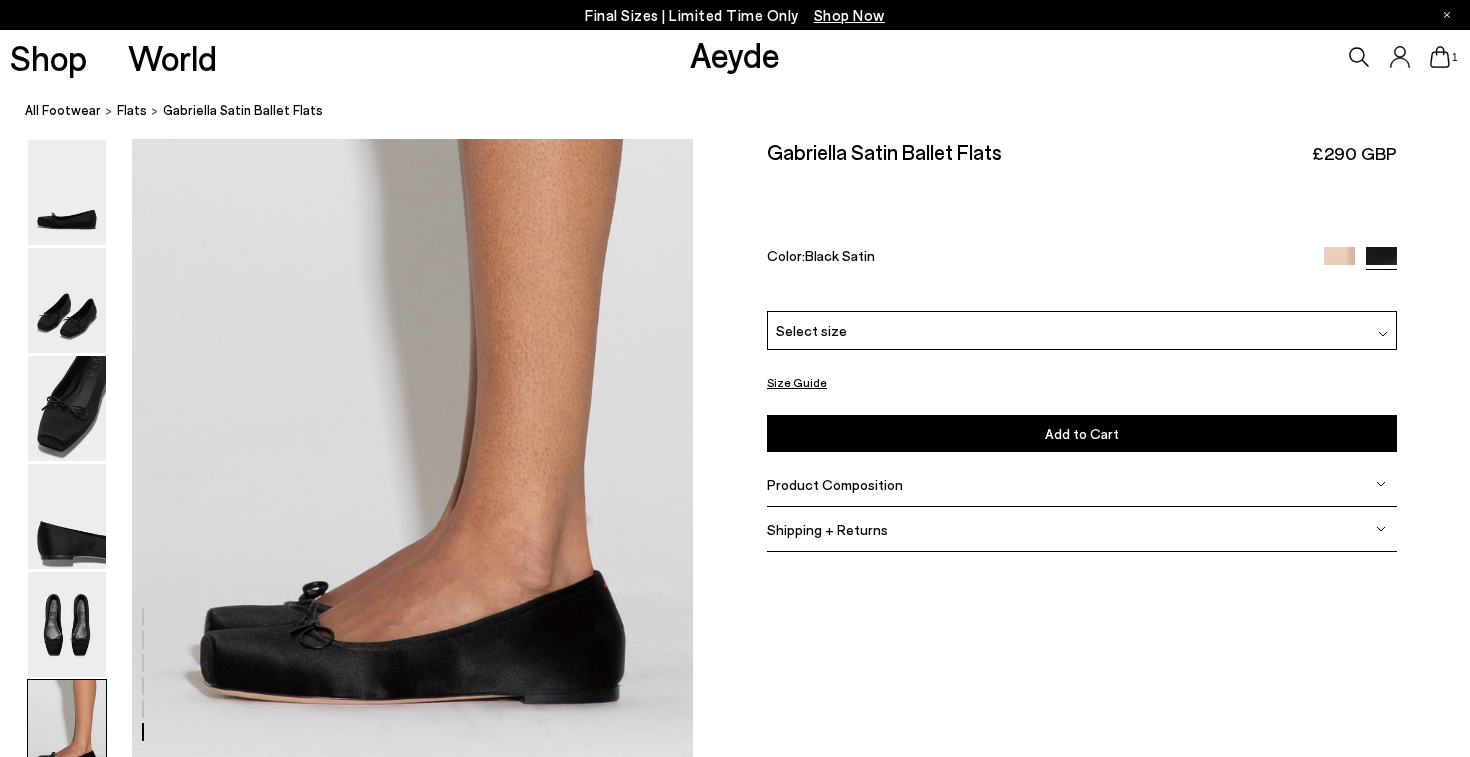 scroll, scrollTop: 3651, scrollLeft: 0, axis: vertical 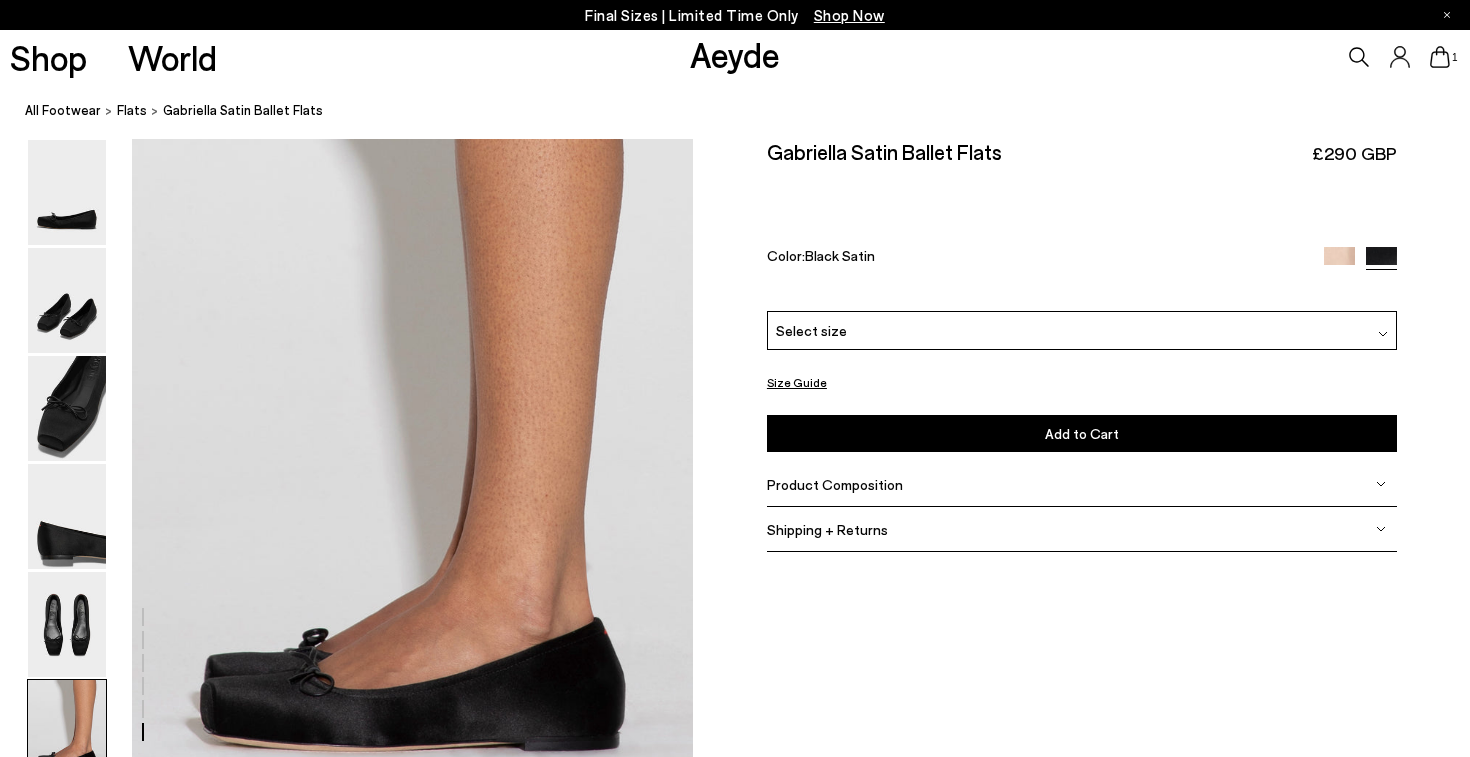 click on "Shipping + Returns" at bounding box center (1082, 529) 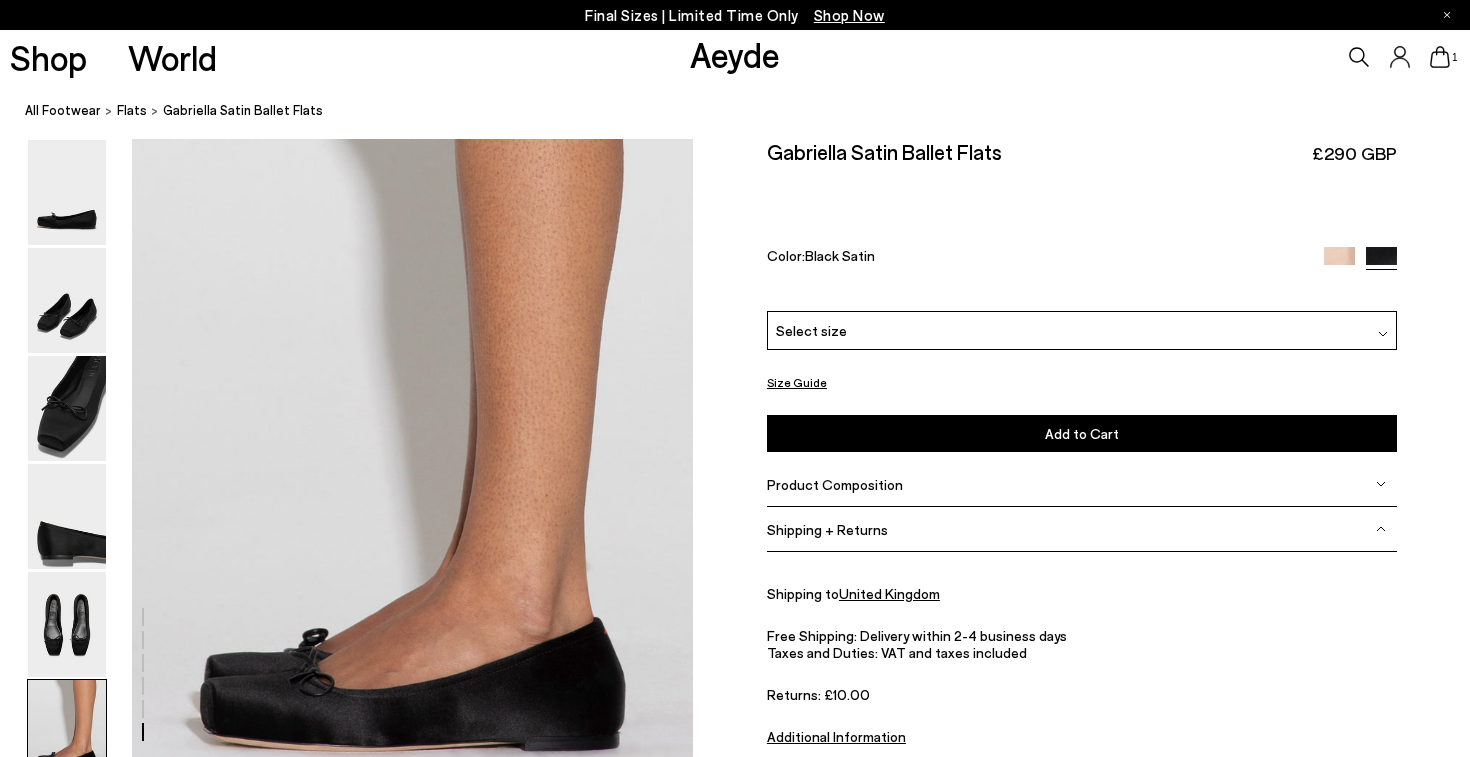 click on "Shipping + Returns" at bounding box center (1082, 529) 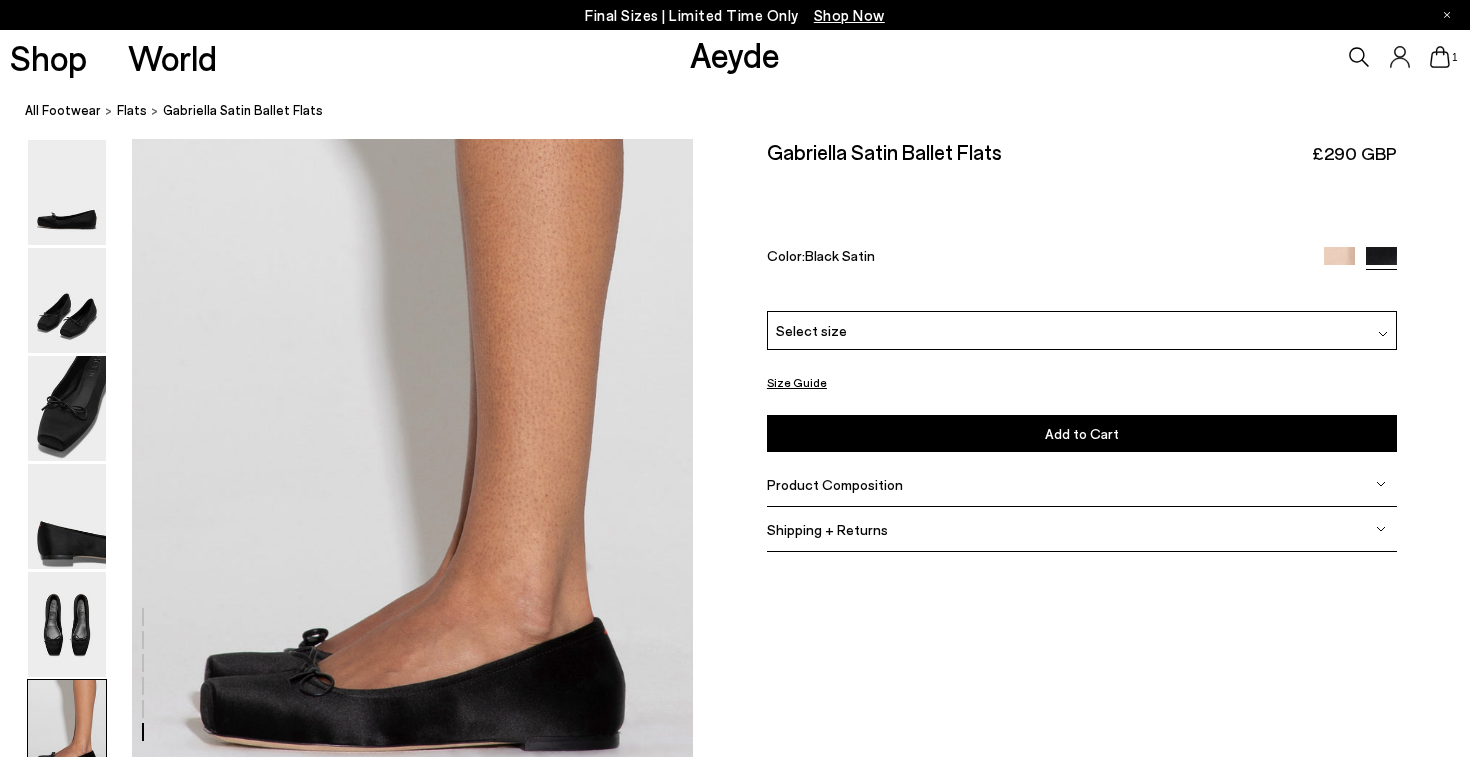 click 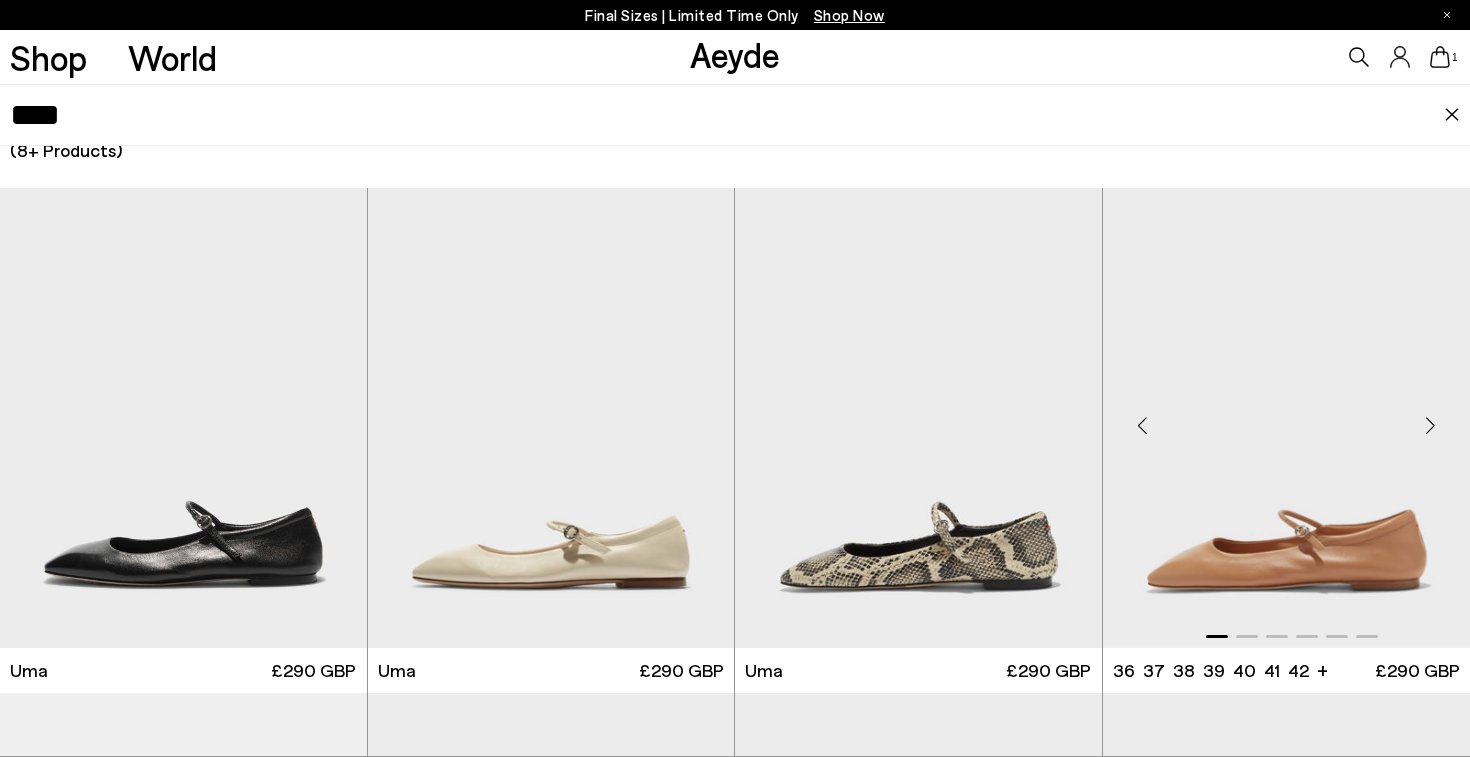 scroll, scrollTop: 50, scrollLeft: 0, axis: vertical 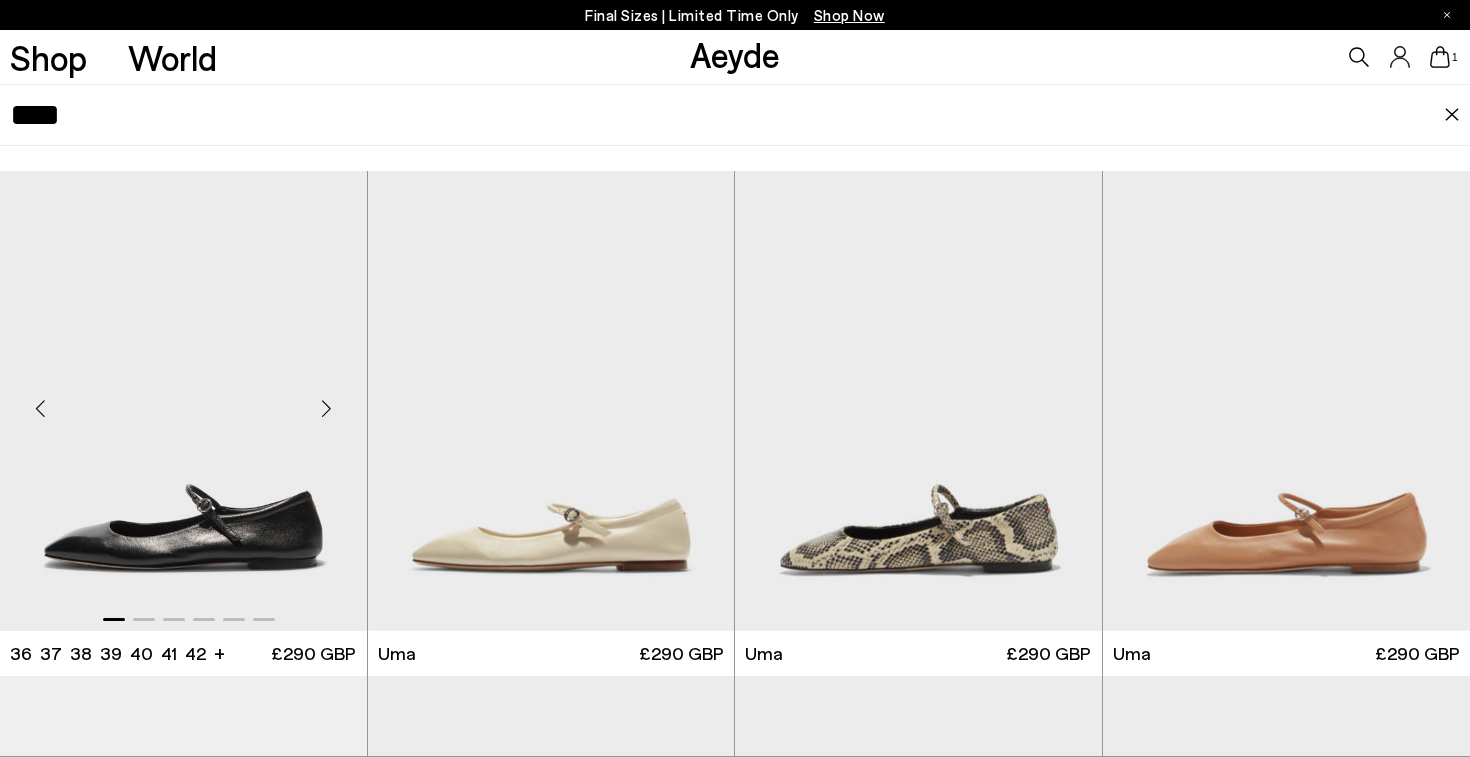 type on "****" 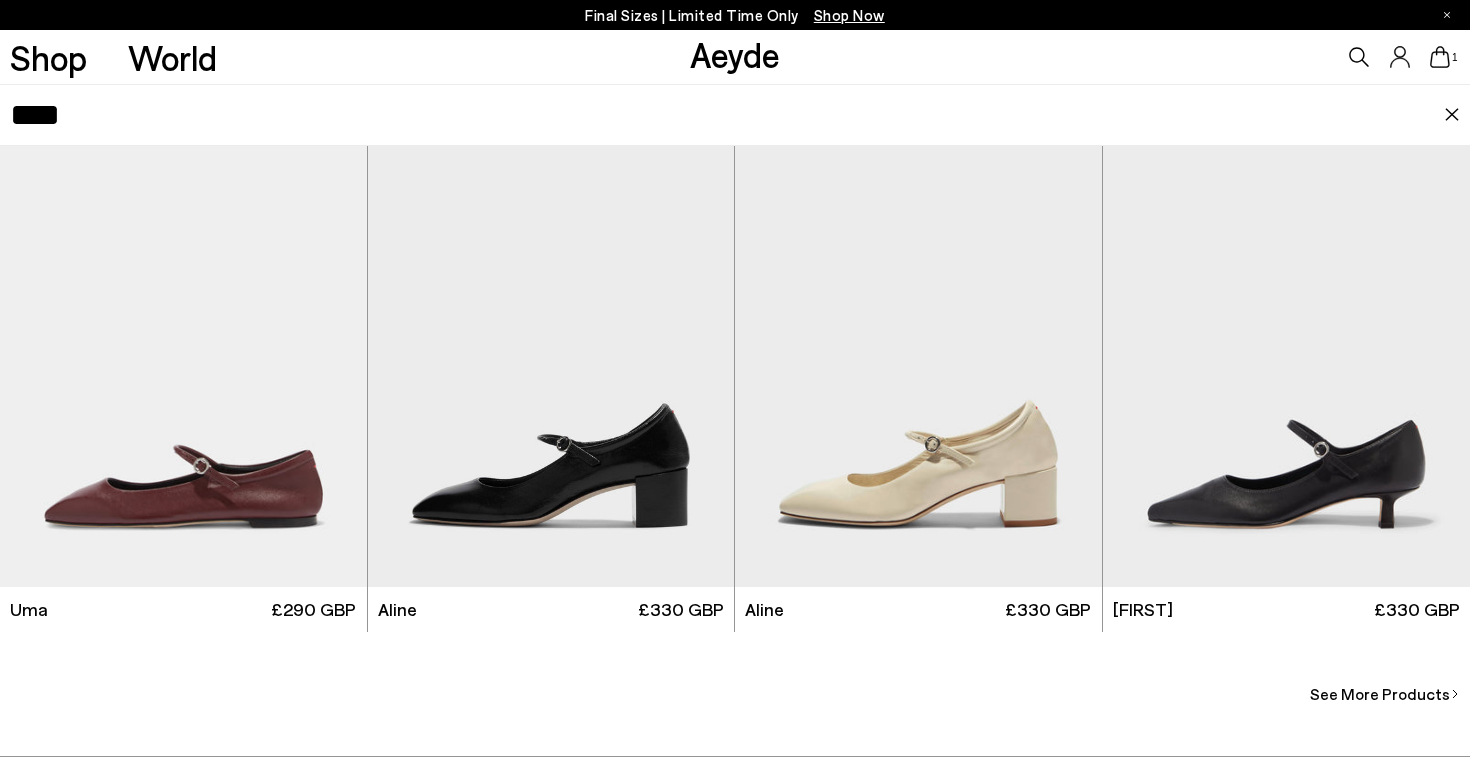 scroll, scrollTop: 600, scrollLeft: 0, axis: vertical 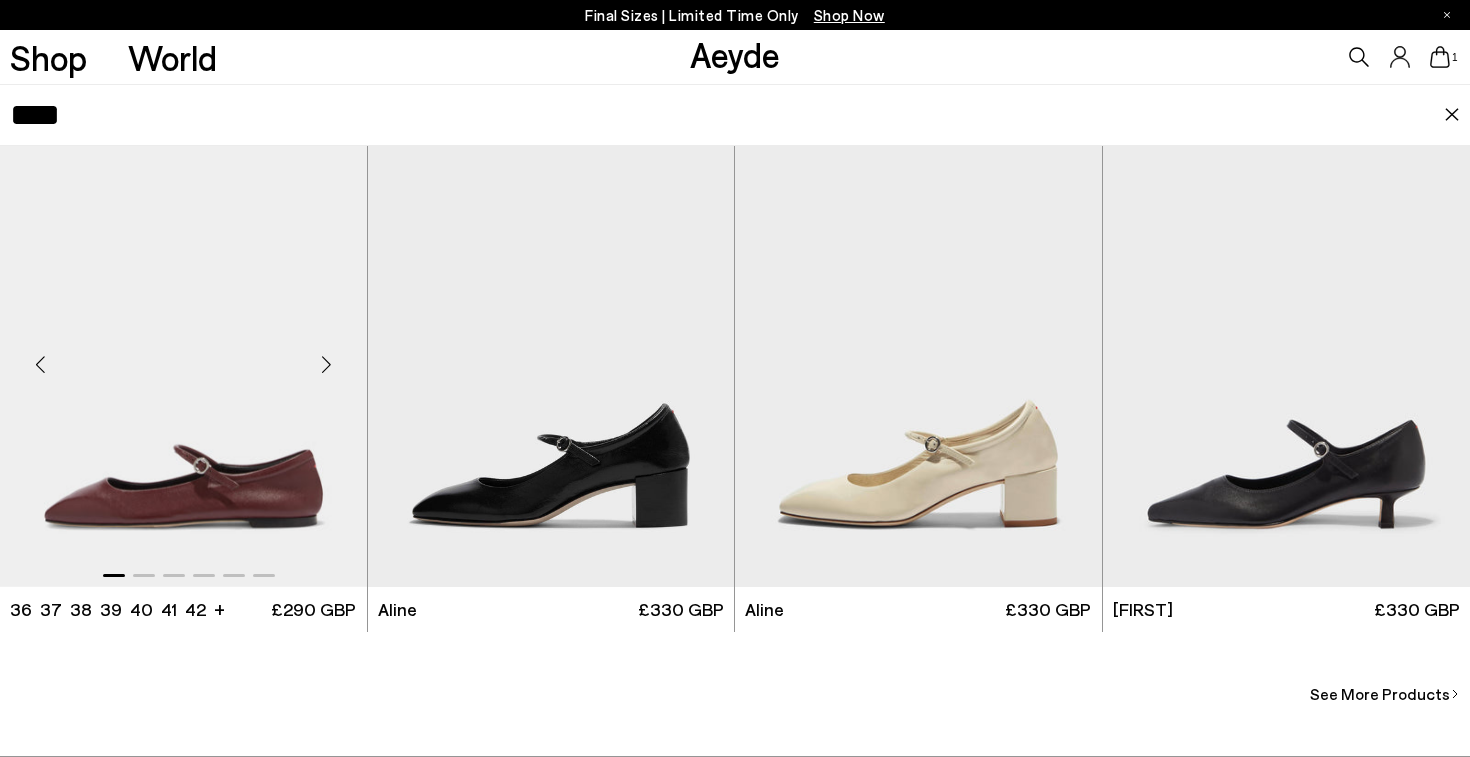 click at bounding box center (183, 356) 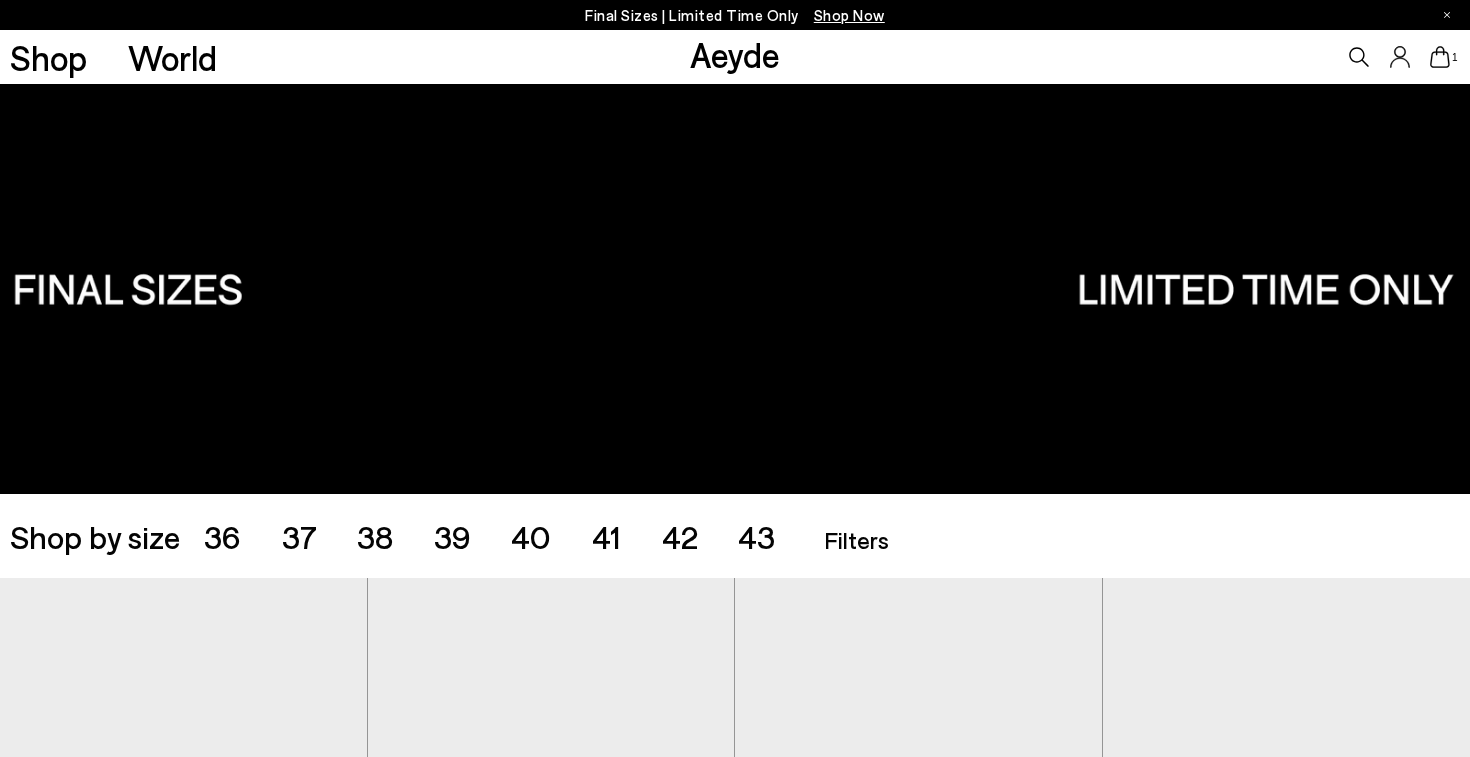 scroll, scrollTop: 14, scrollLeft: 0, axis: vertical 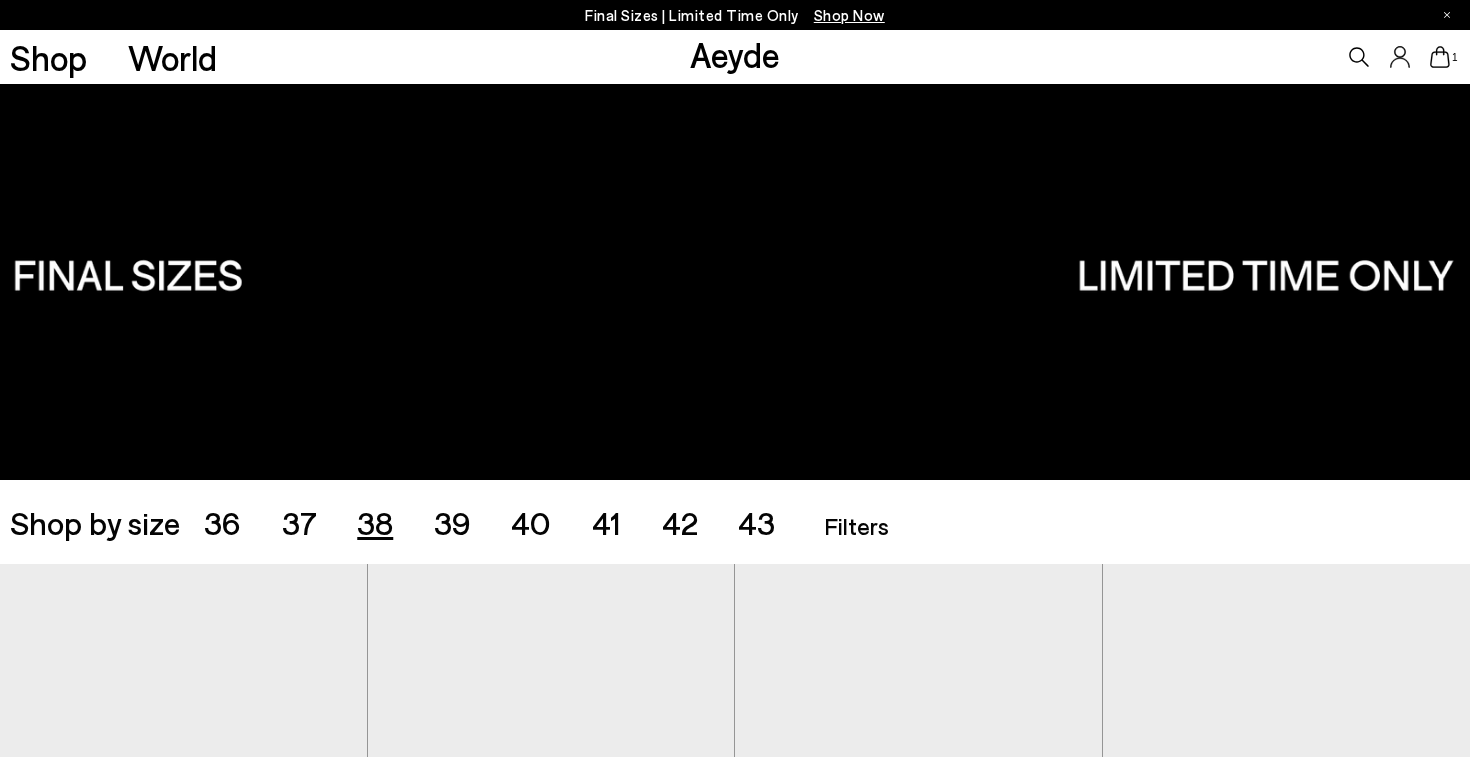 click on "38" at bounding box center (375, 522) 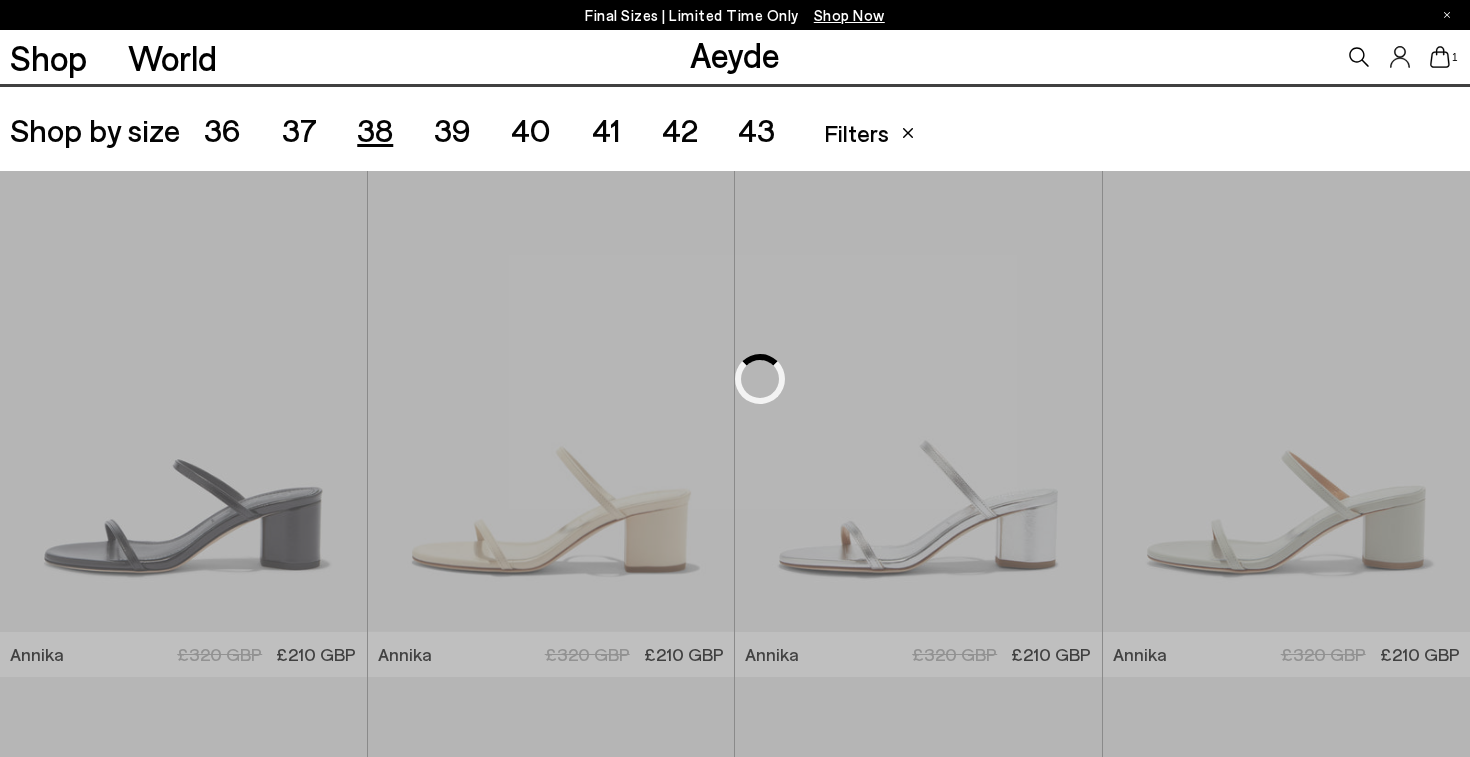 scroll, scrollTop: 409, scrollLeft: 0, axis: vertical 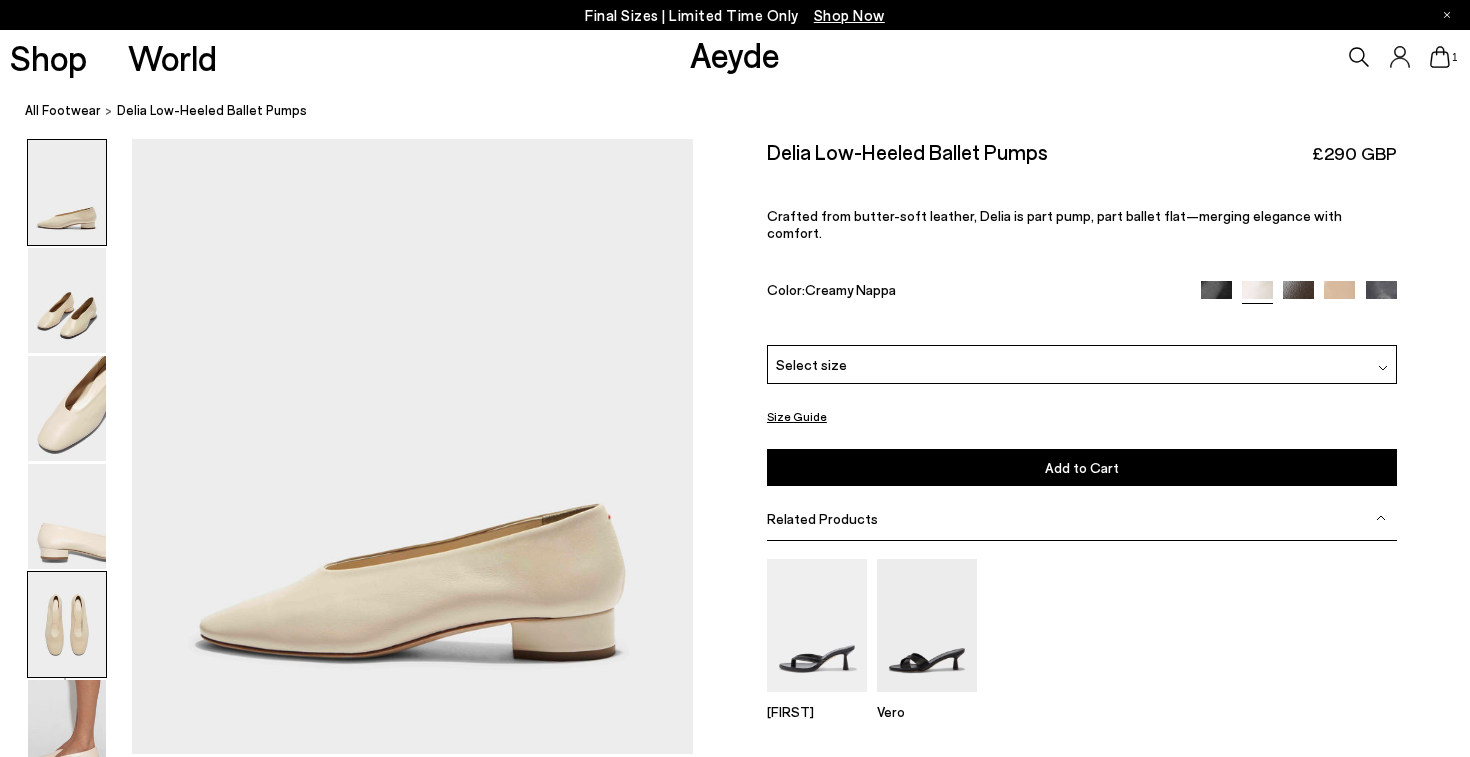 click at bounding box center [67, 624] 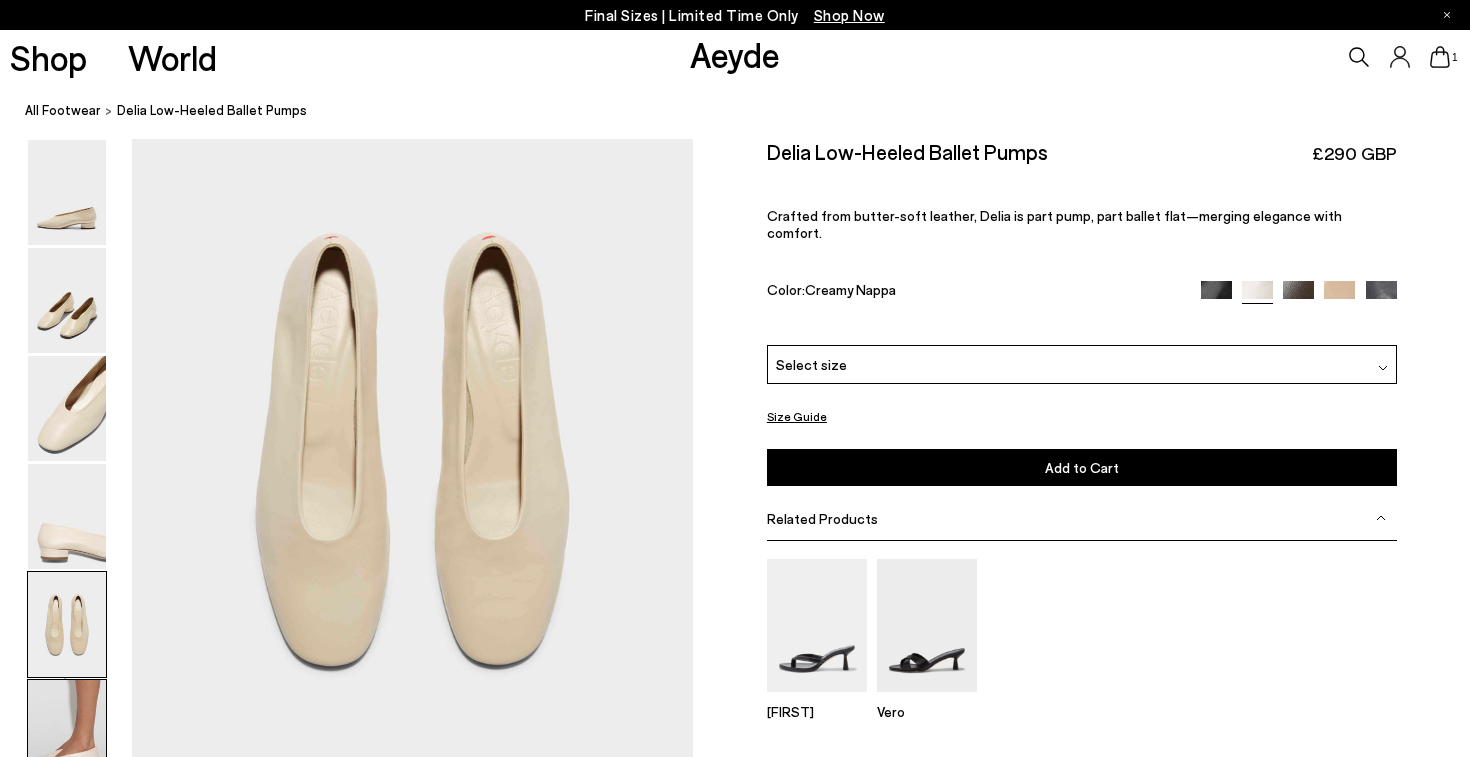 click at bounding box center (67, 732) 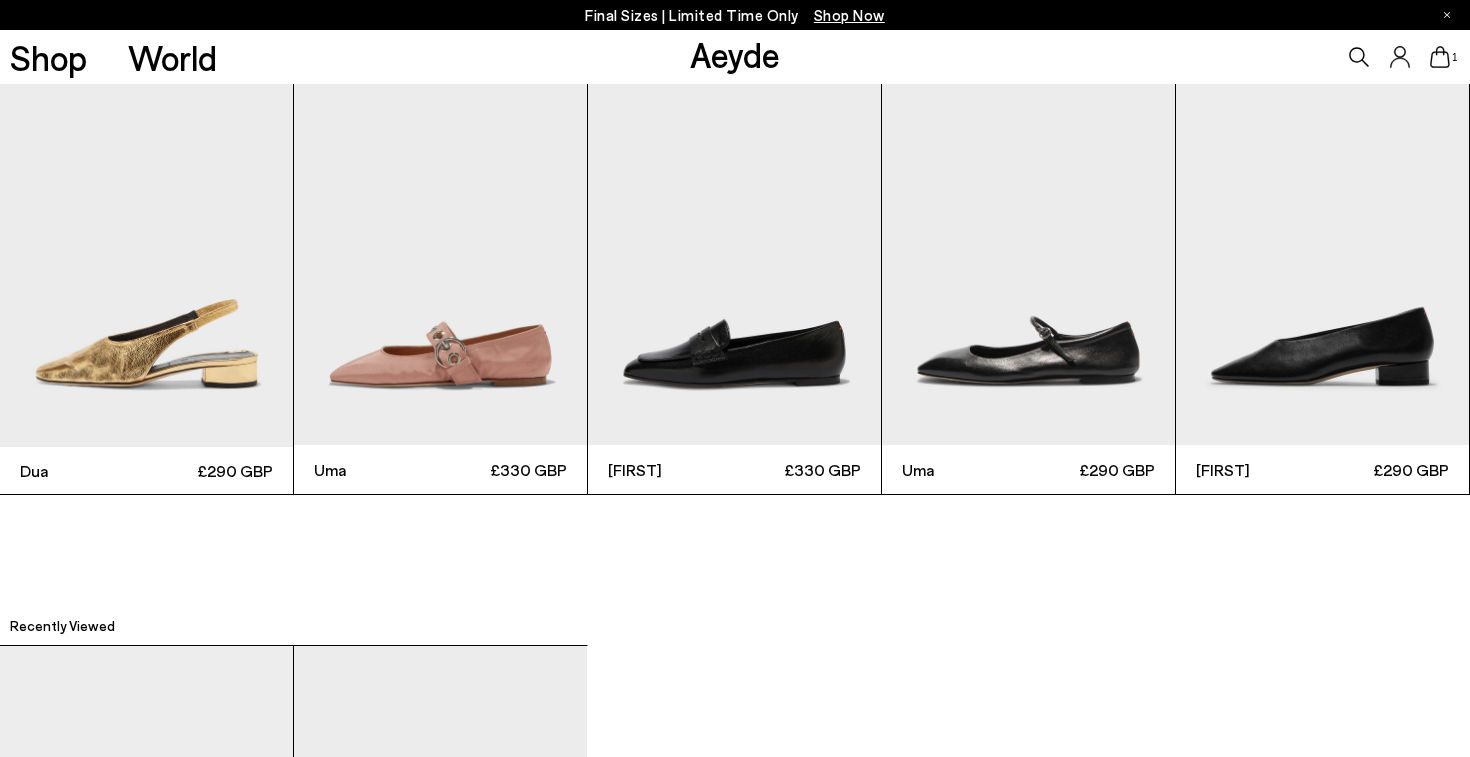 scroll, scrollTop: 4627, scrollLeft: 0, axis: vertical 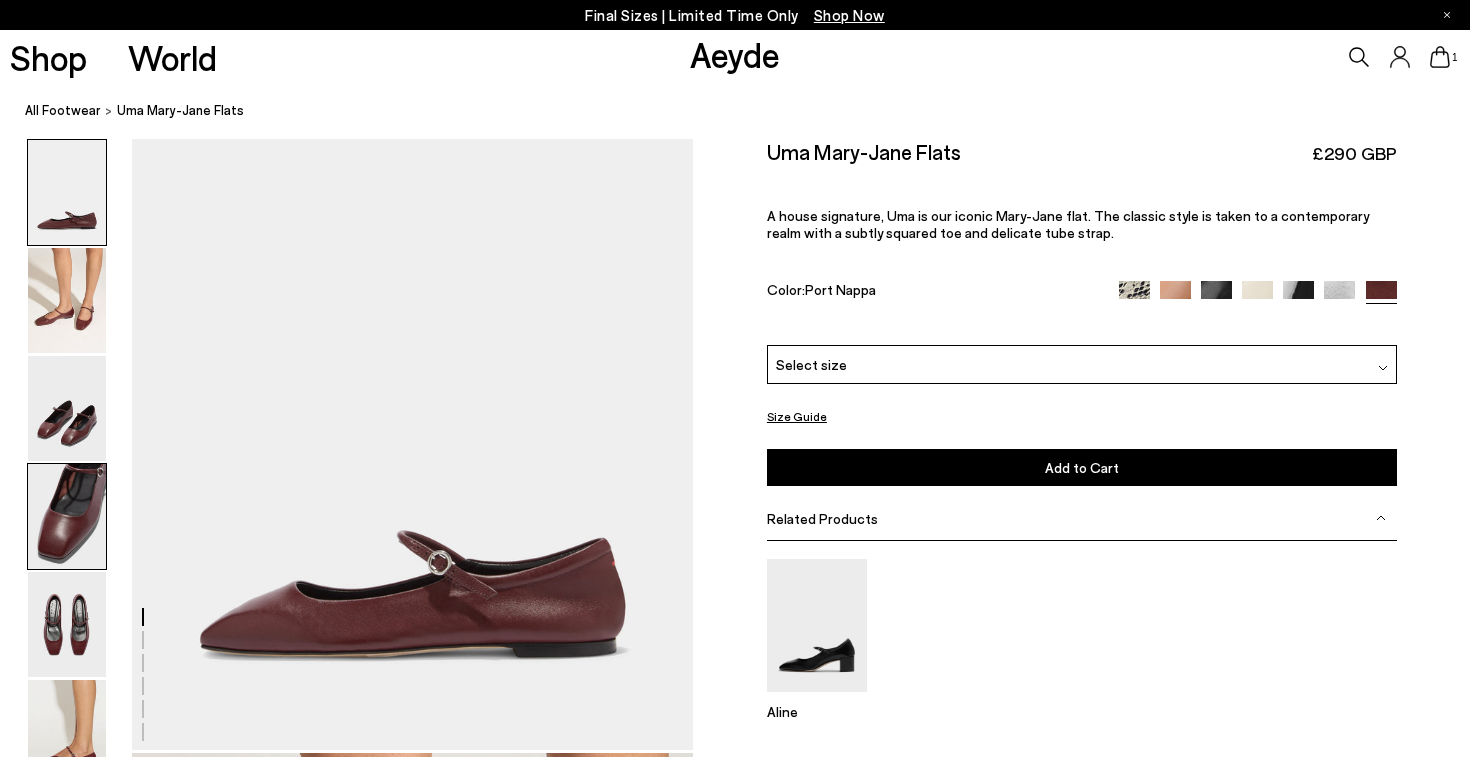 click at bounding box center (67, 516) 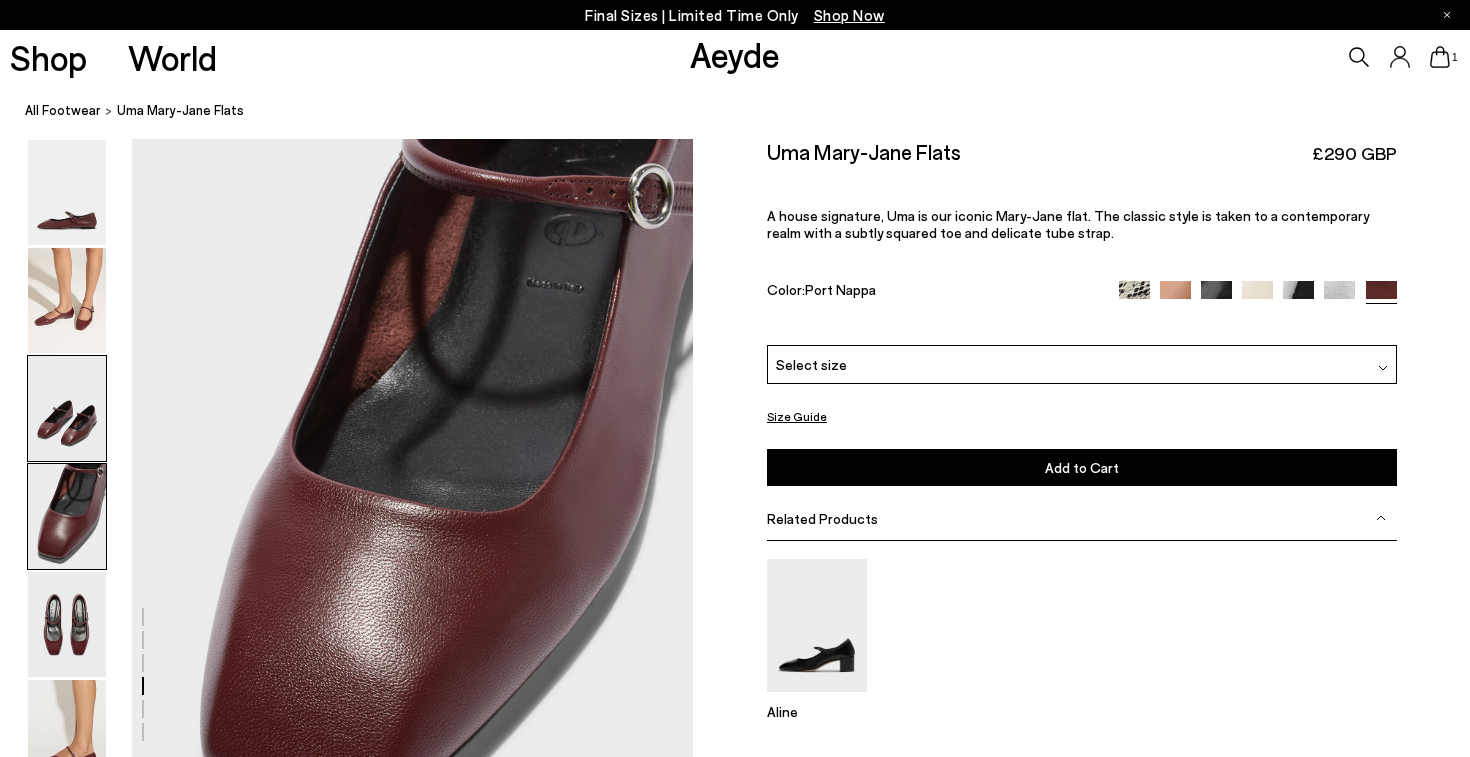 click at bounding box center [67, 408] 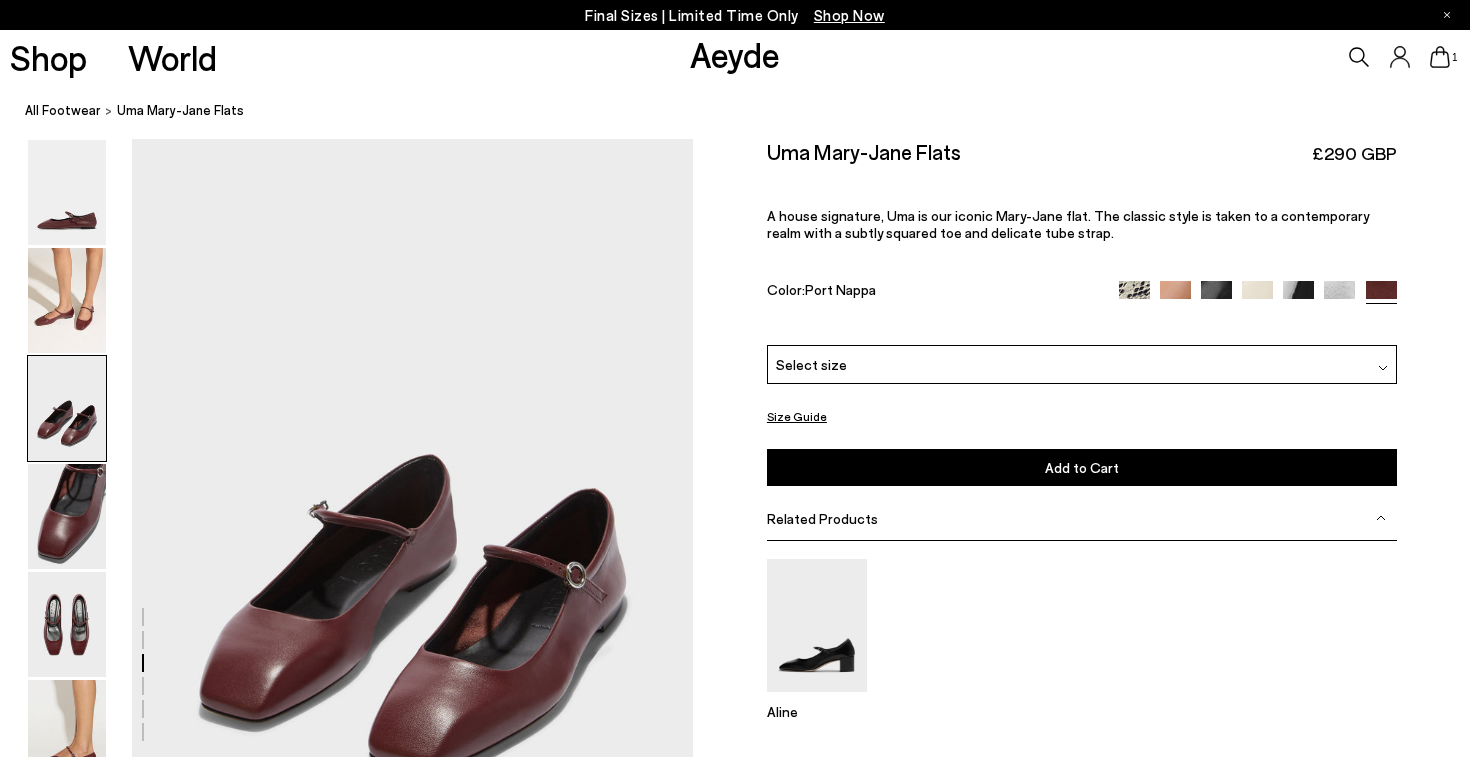 scroll, scrollTop: 1373, scrollLeft: 0, axis: vertical 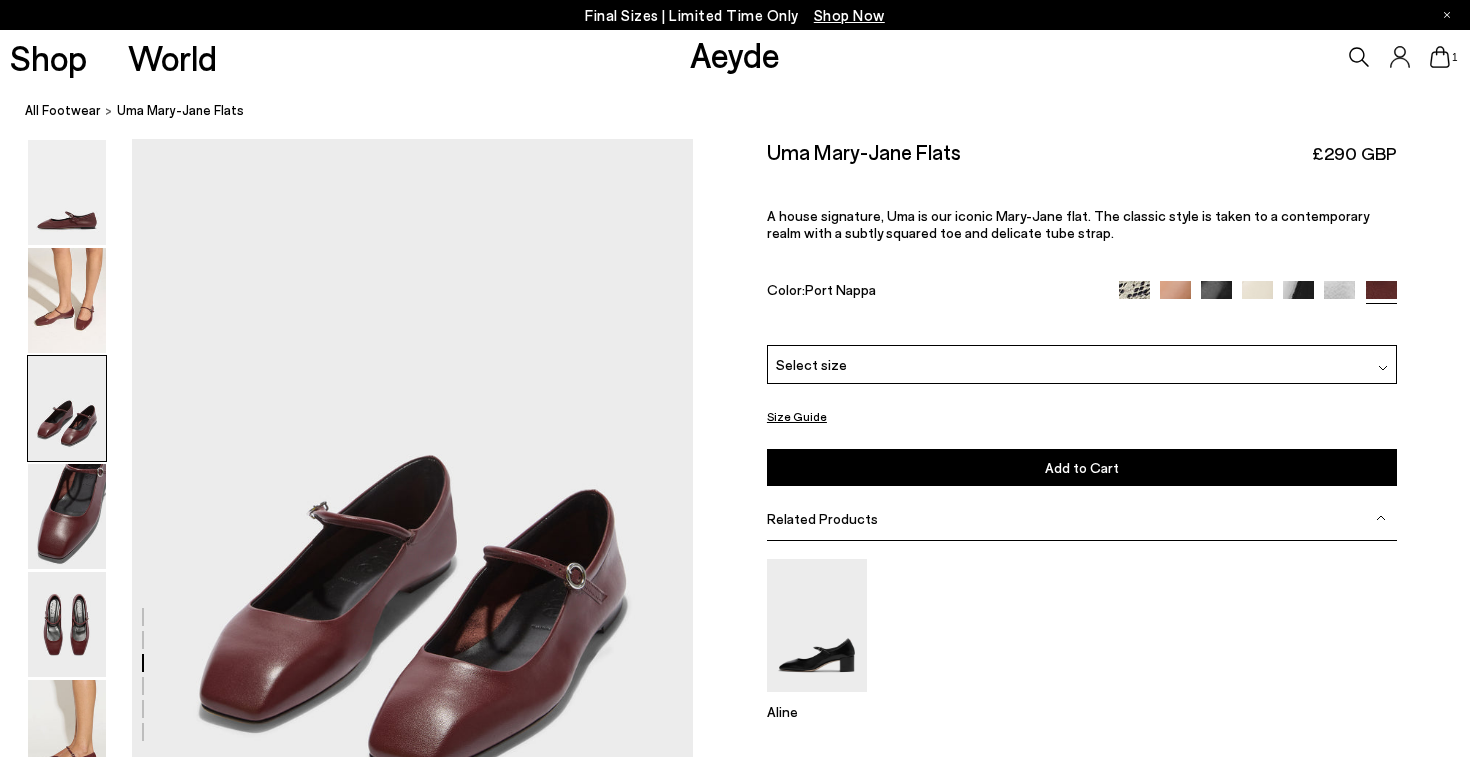 click at bounding box center [67, 408] 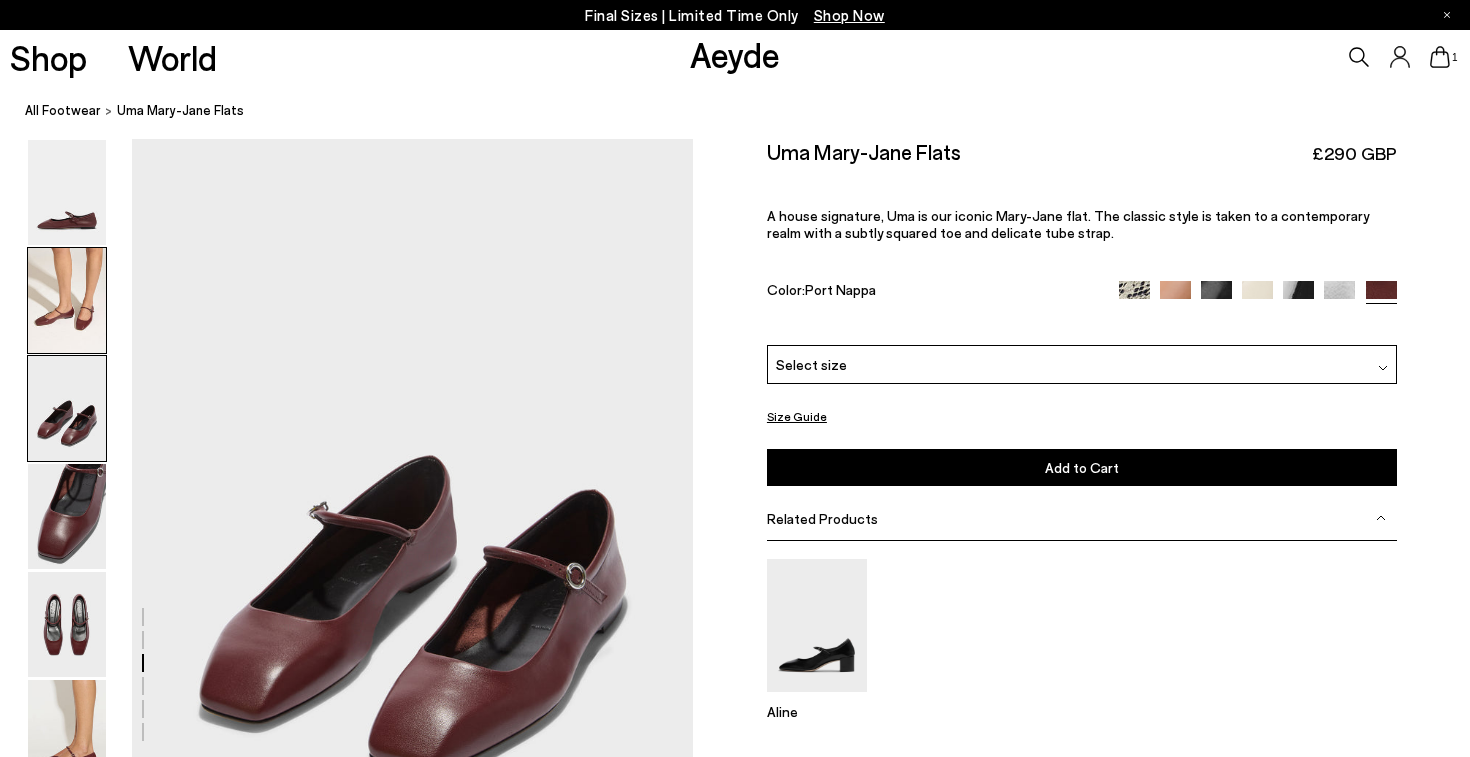 click at bounding box center [67, 300] 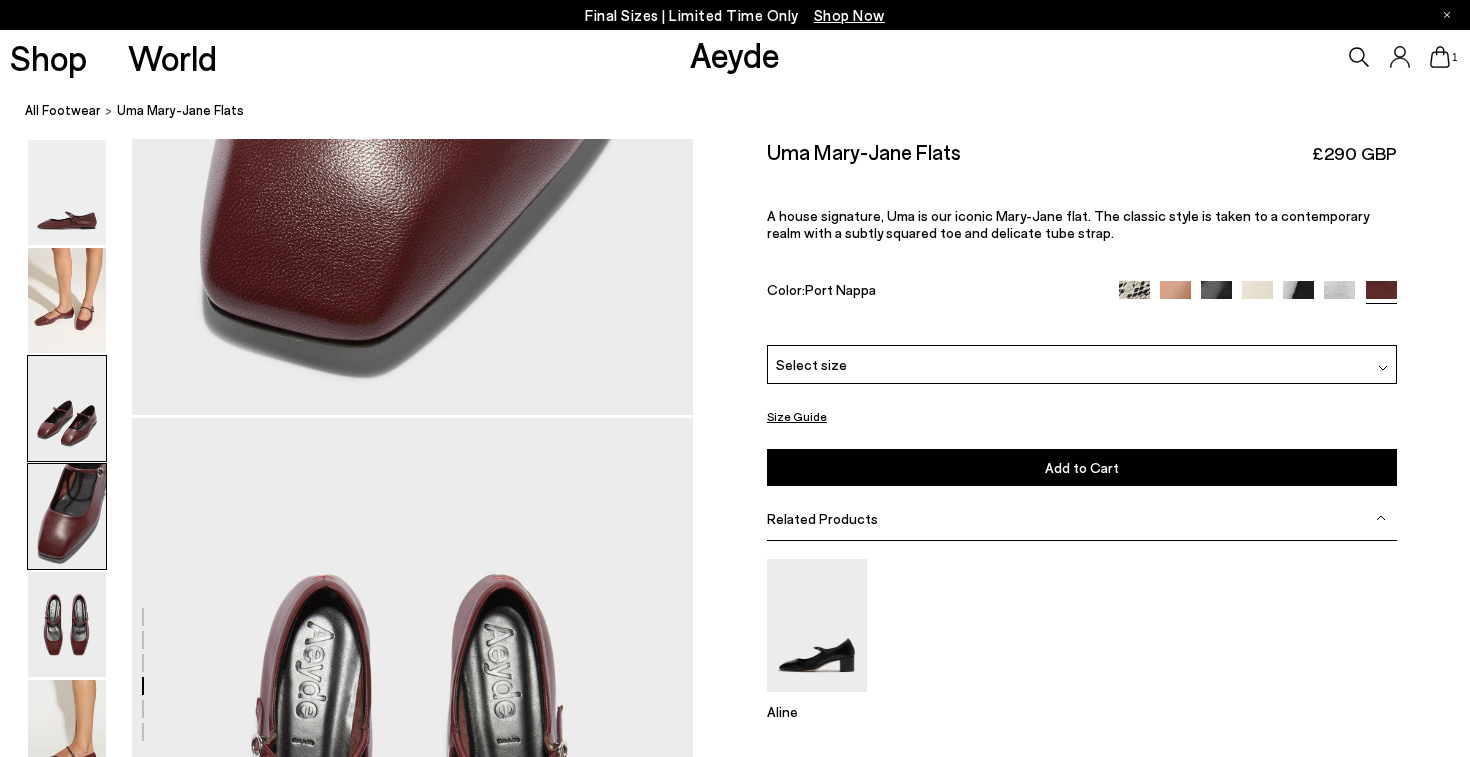 scroll, scrollTop: 2772, scrollLeft: 0, axis: vertical 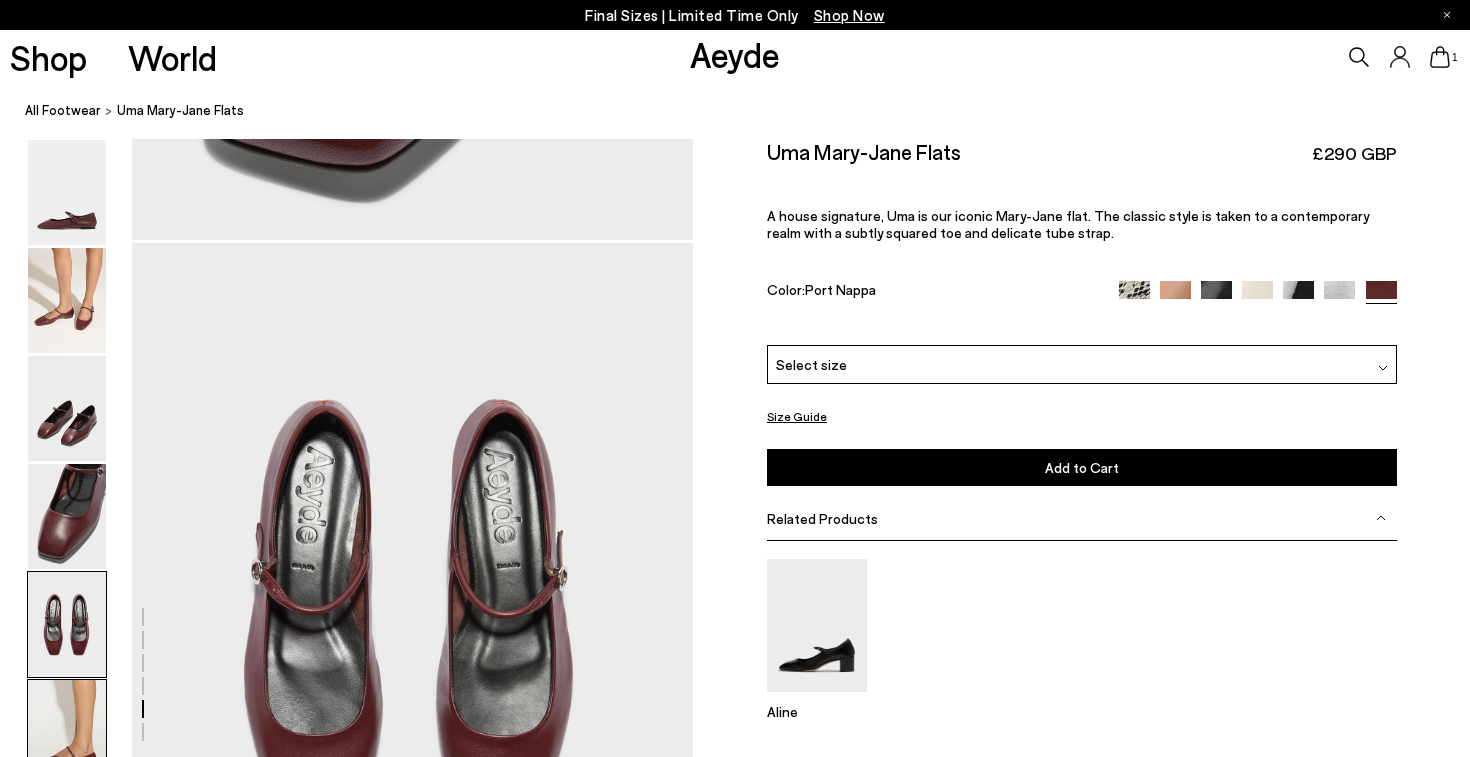 click at bounding box center [67, 732] 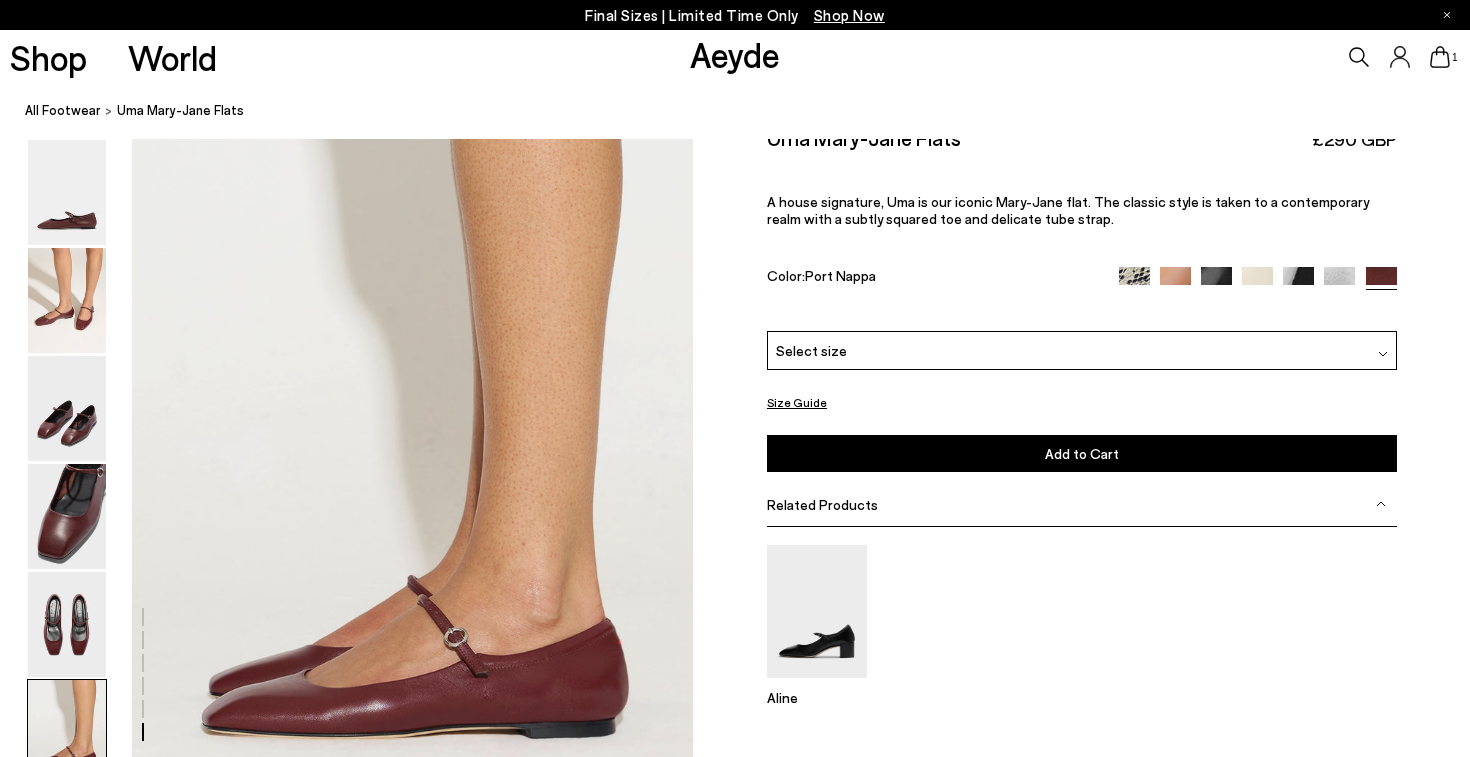 scroll, scrollTop: 3765, scrollLeft: 0, axis: vertical 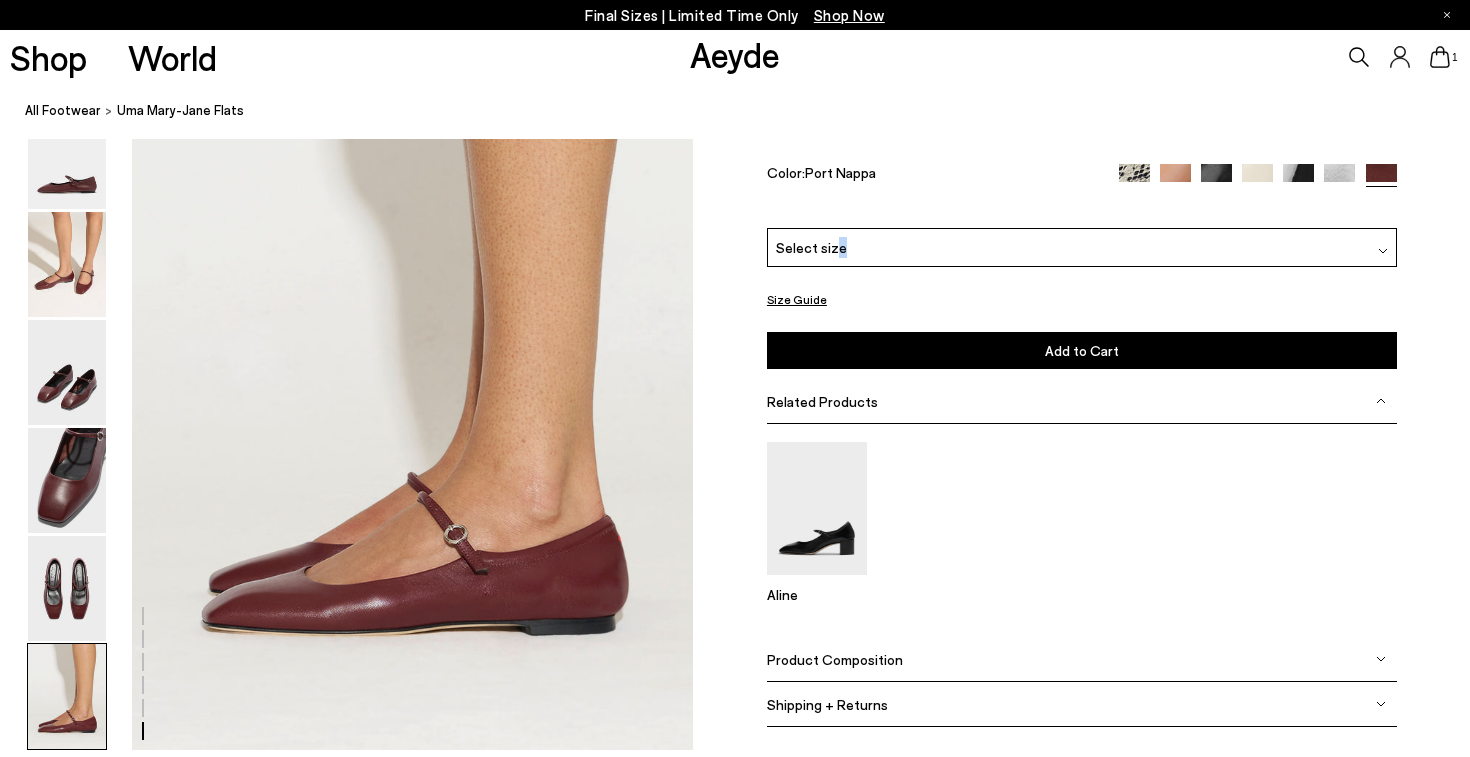 click on "Select size" at bounding box center [811, 247] 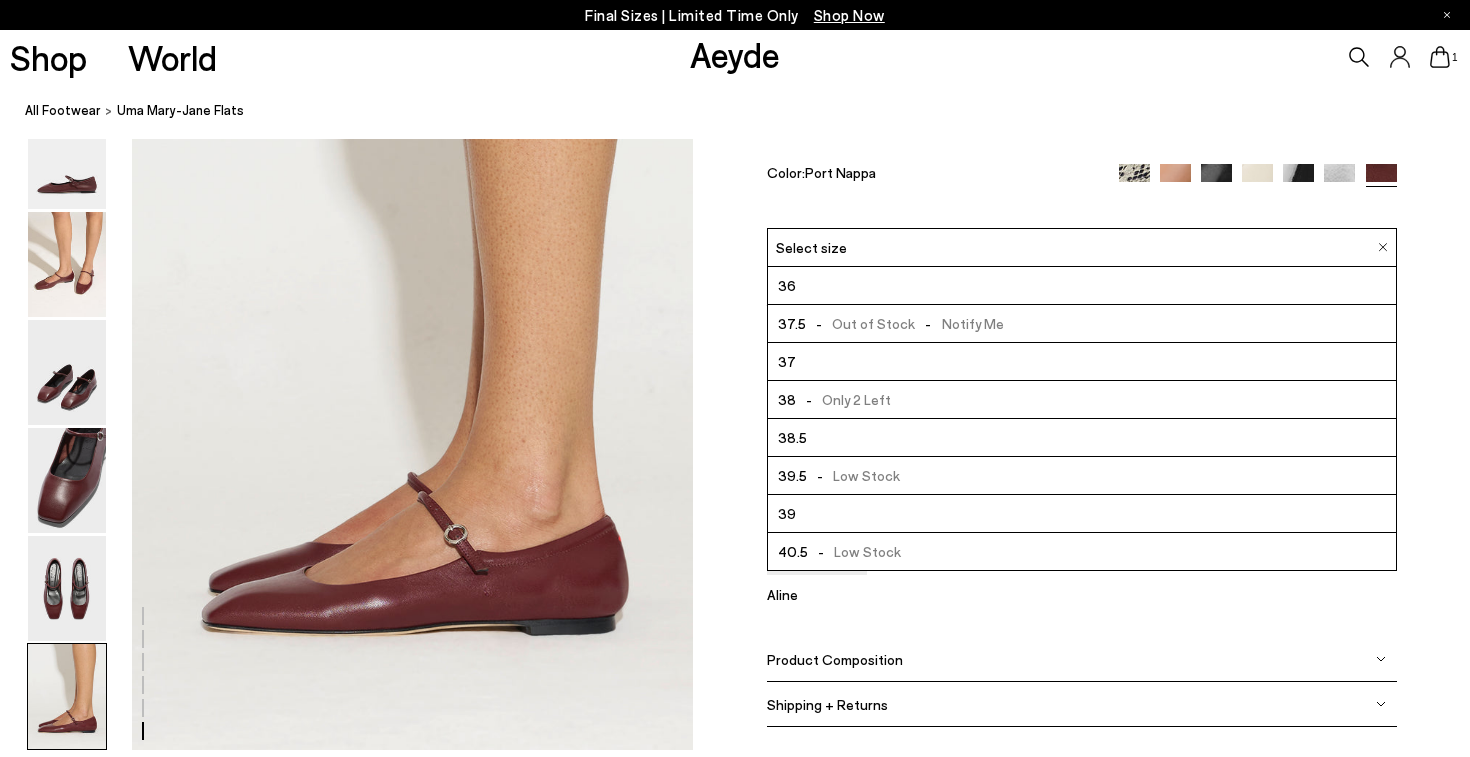 click on "38.5" at bounding box center [1082, 438] 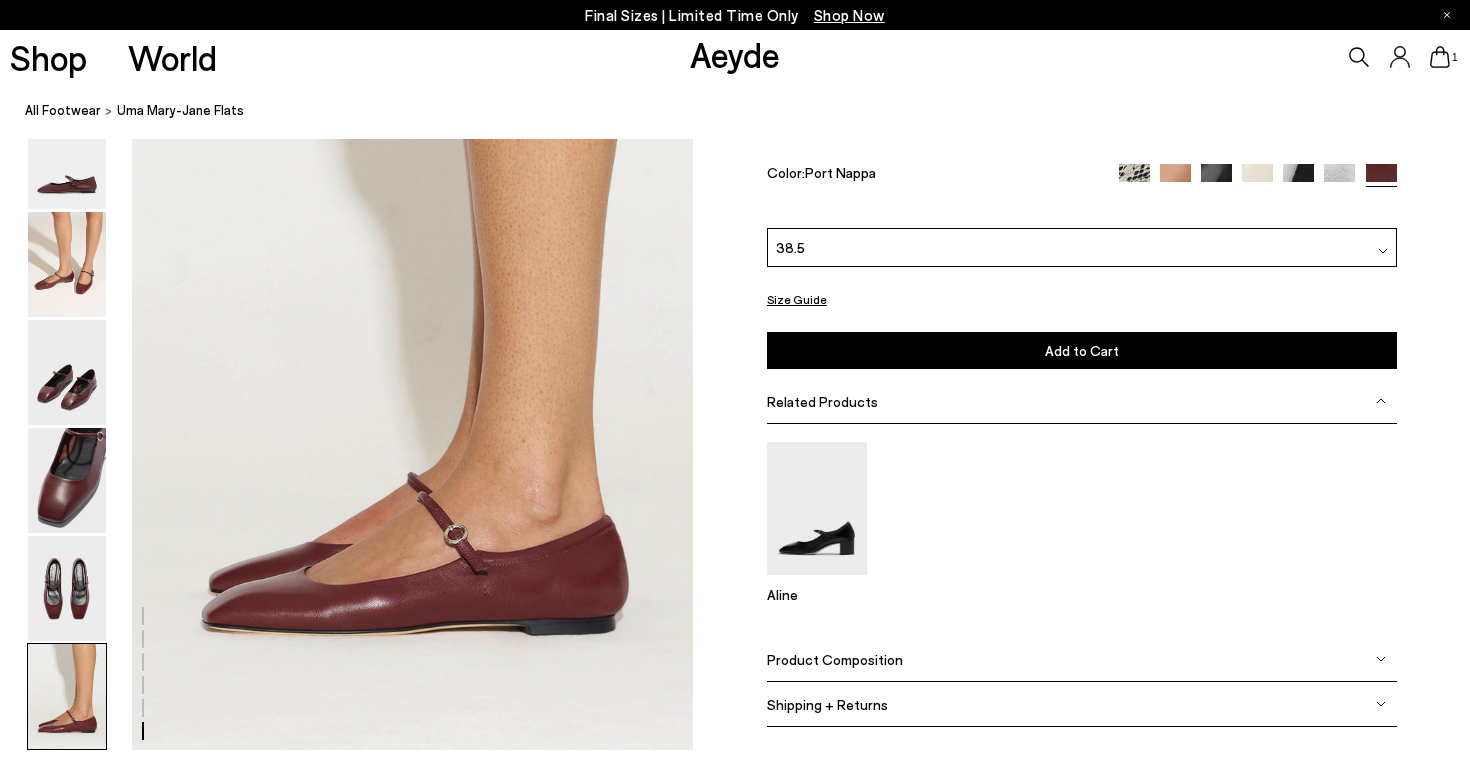 click at bounding box center (1134, 179) 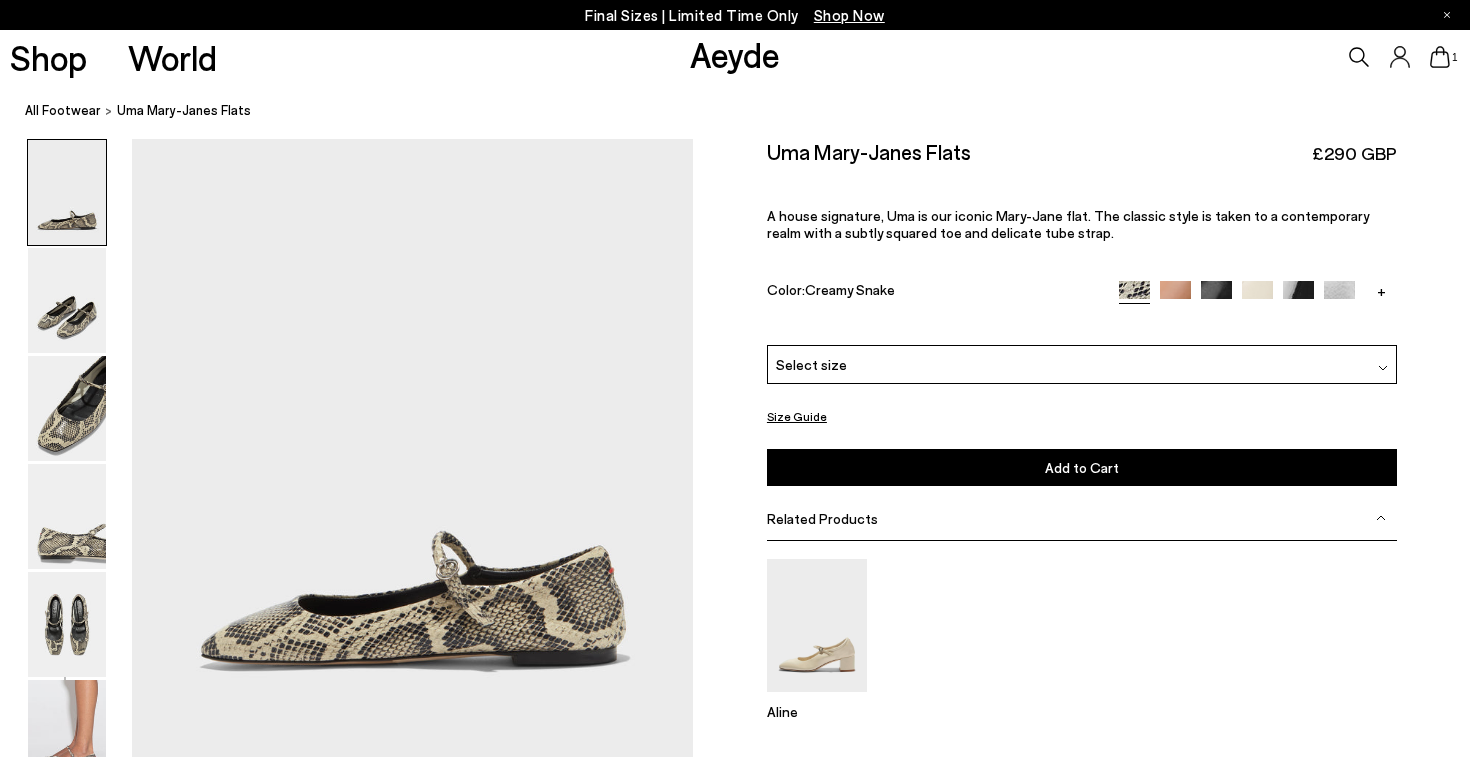 scroll, scrollTop: 0, scrollLeft: 0, axis: both 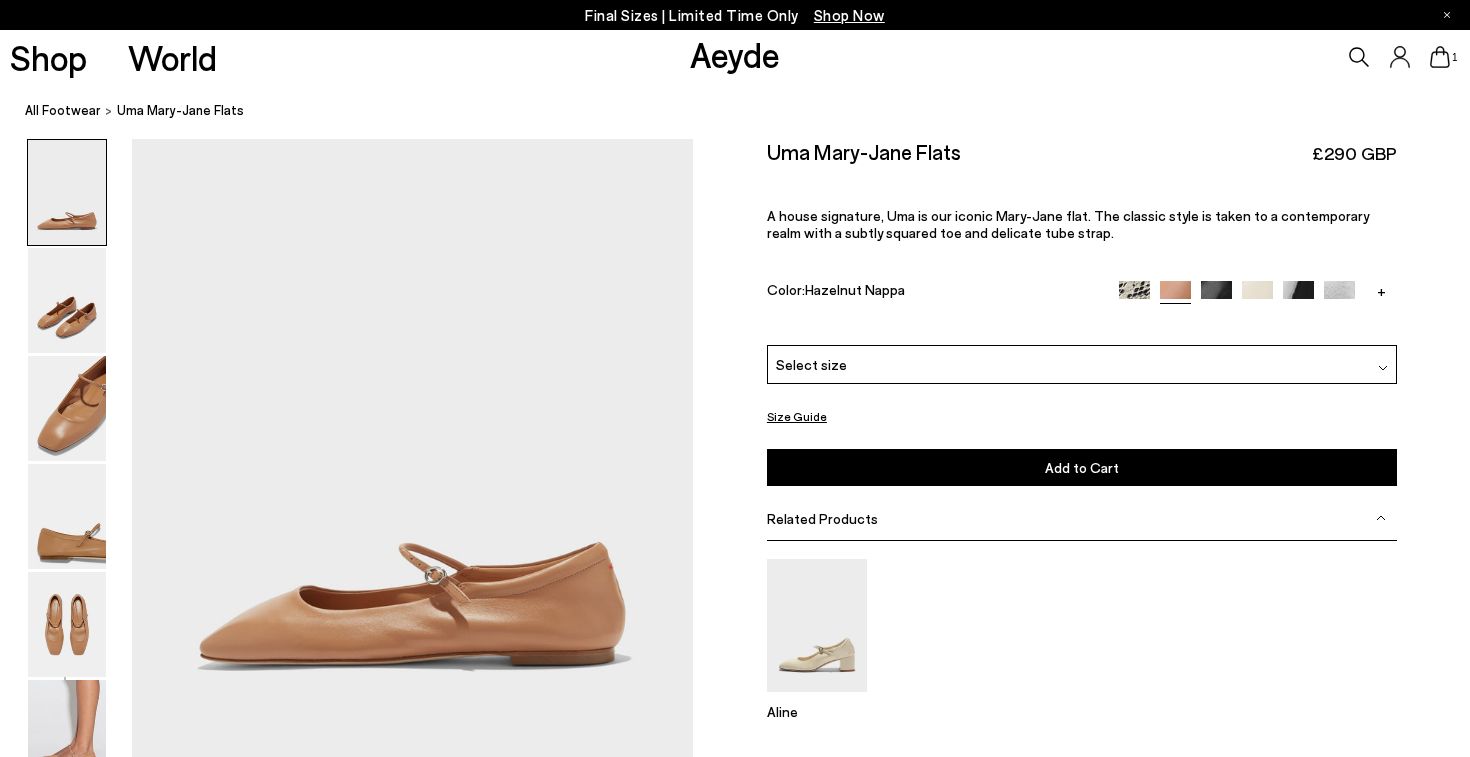 click on "+" at bounding box center [1258, 292] 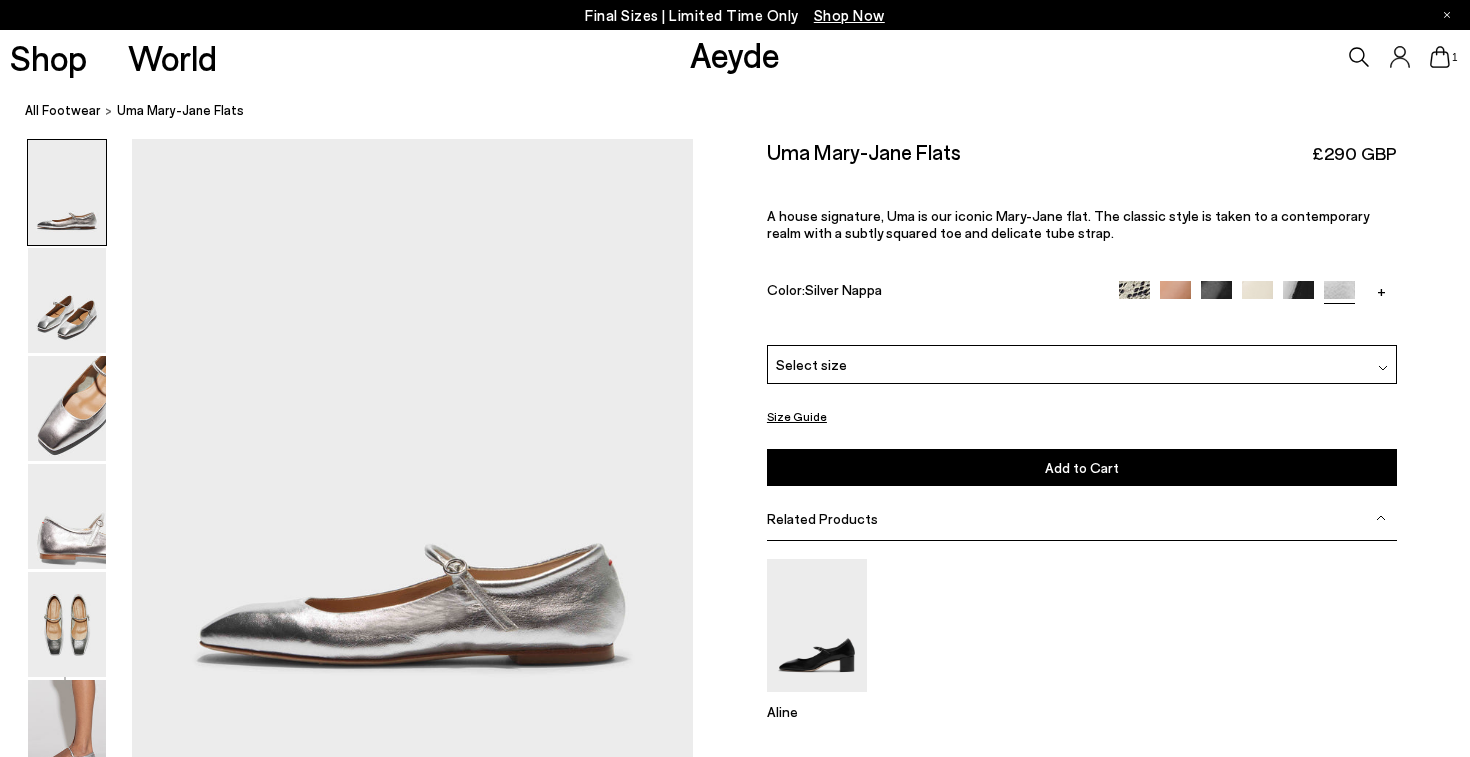 scroll, scrollTop: 0, scrollLeft: 0, axis: both 